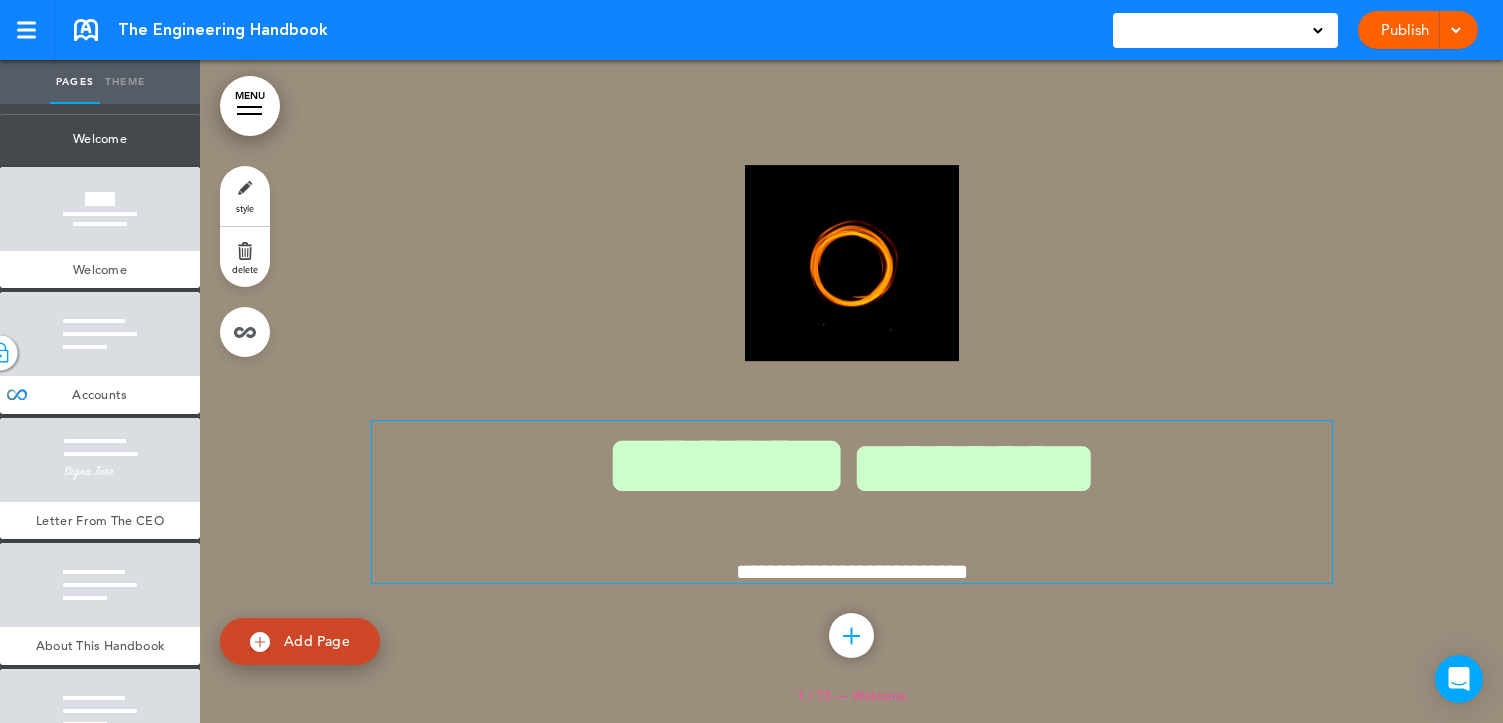 scroll, scrollTop: 0, scrollLeft: 0, axis: both 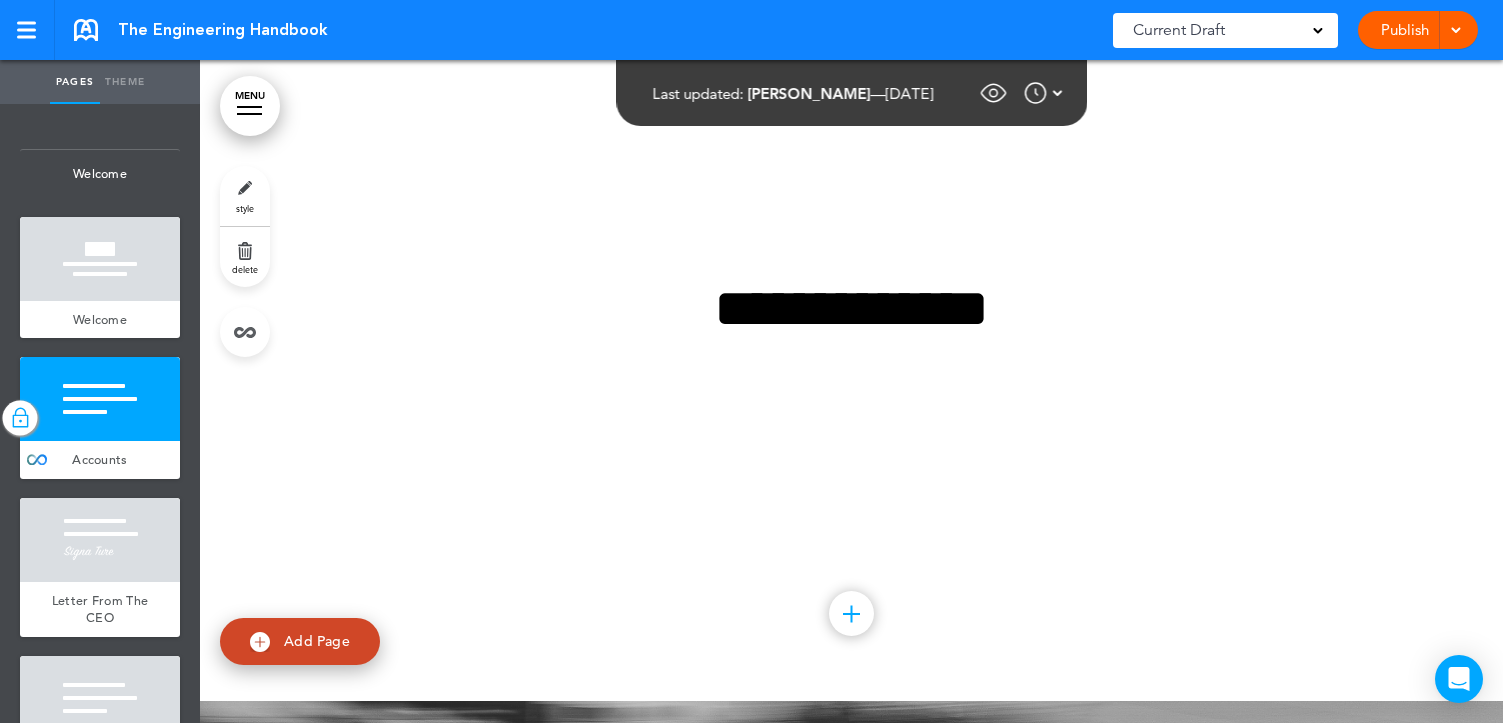 click on "**********" at bounding box center (852, 308) 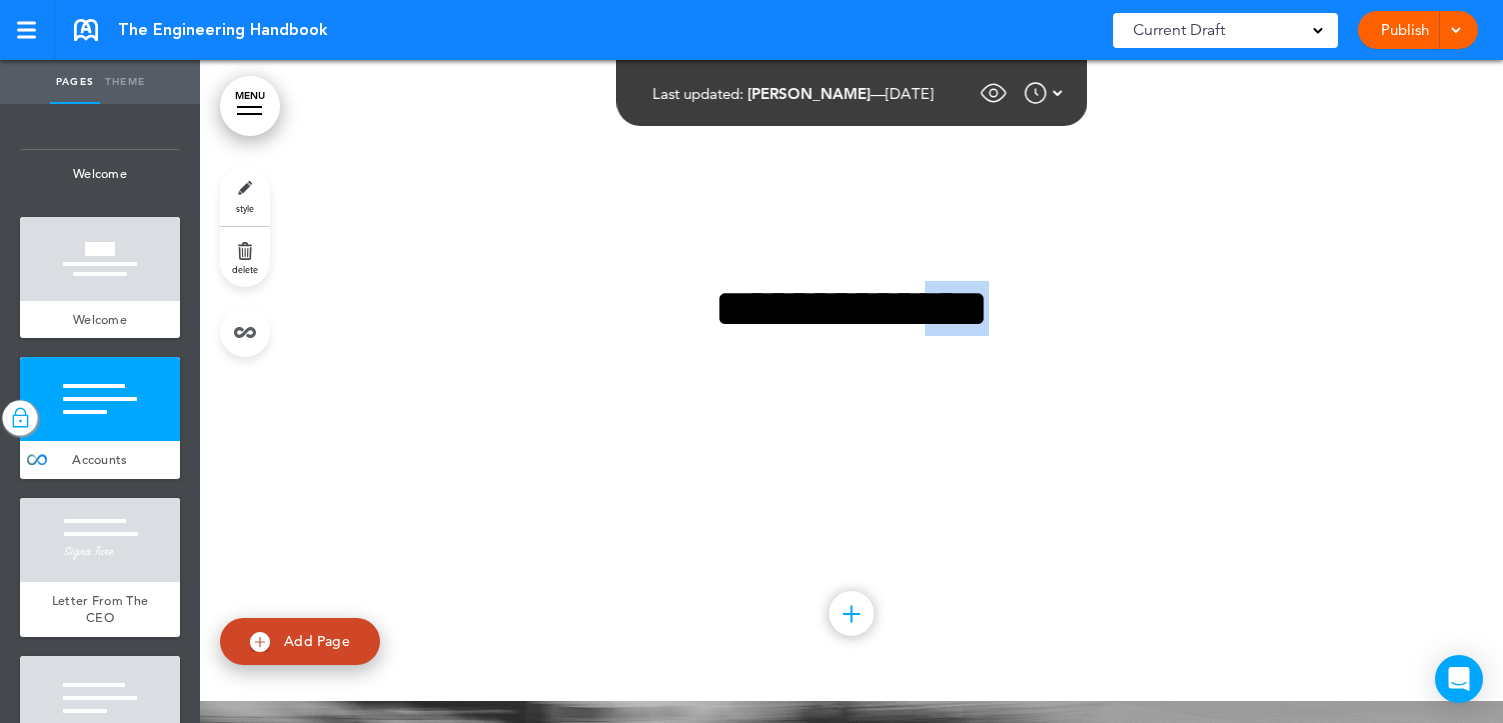 drag, startPoint x: 1048, startPoint y: 314, endPoint x: 907, endPoint y: 313, distance: 141.00354 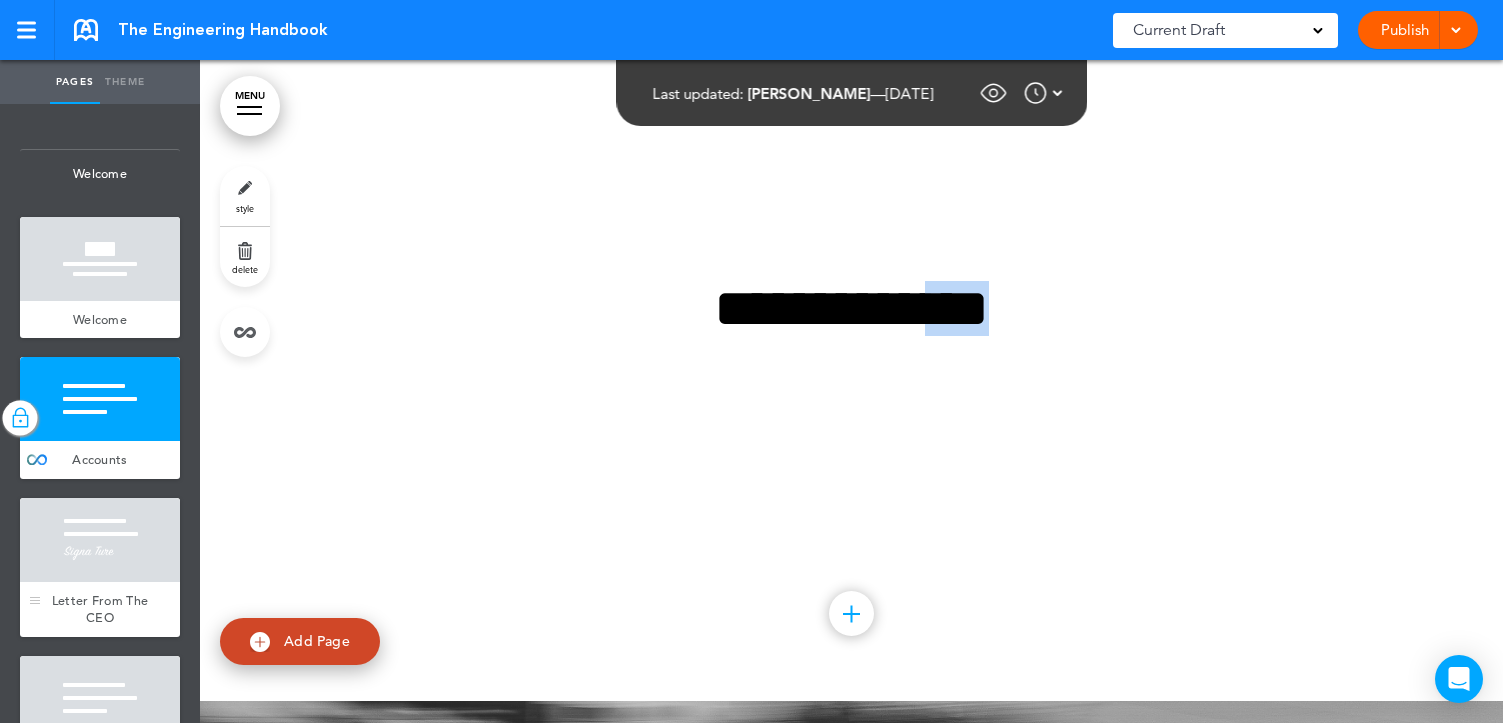 click at bounding box center (100, 540) 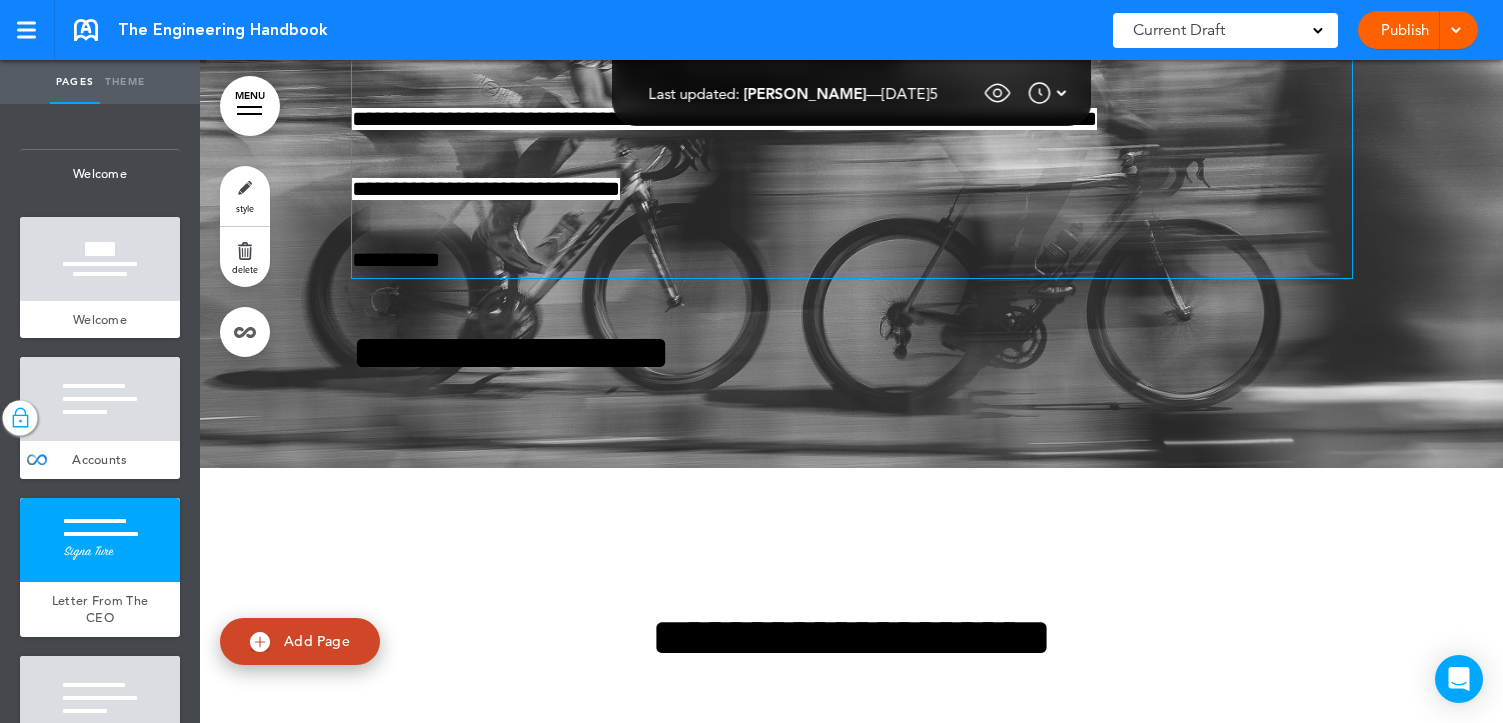scroll, scrollTop: 1891, scrollLeft: 0, axis: vertical 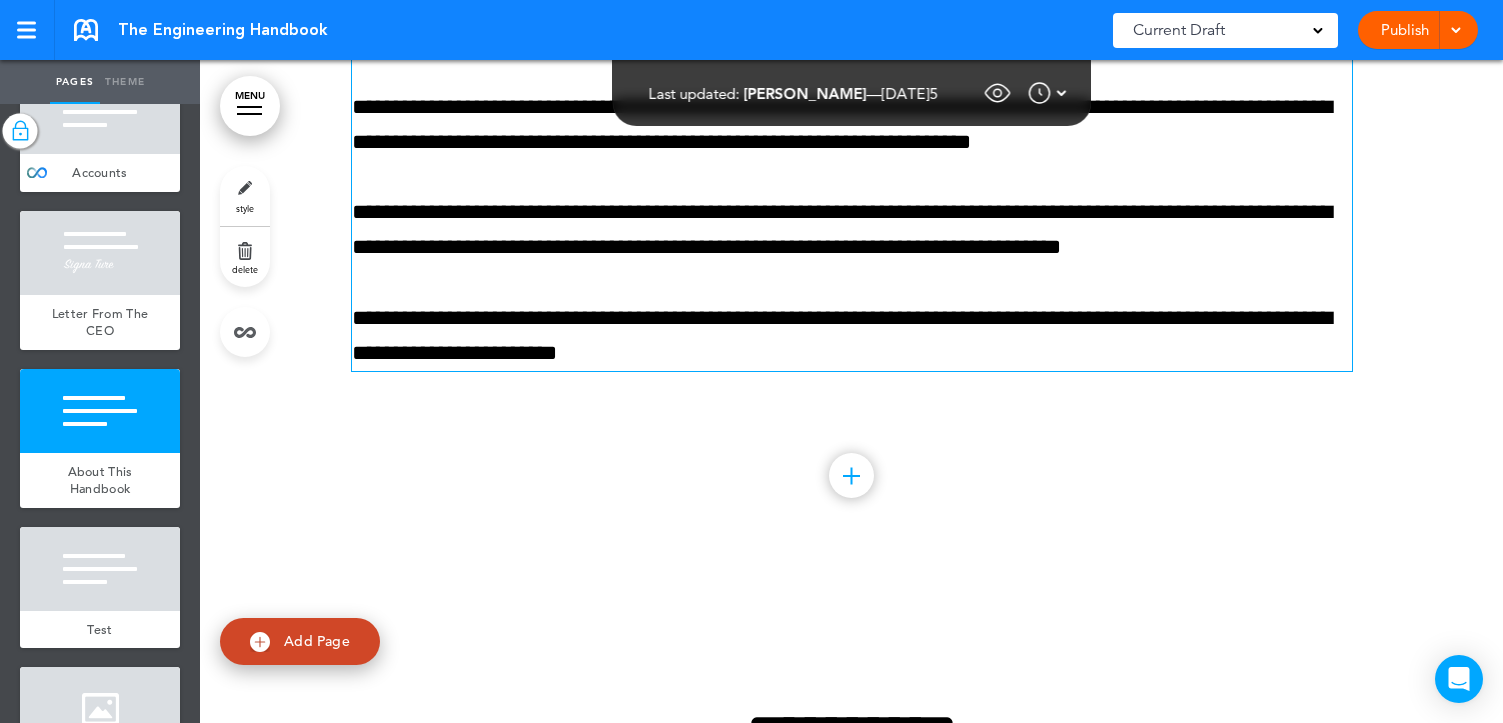 click on "**********" at bounding box center [852, 336] 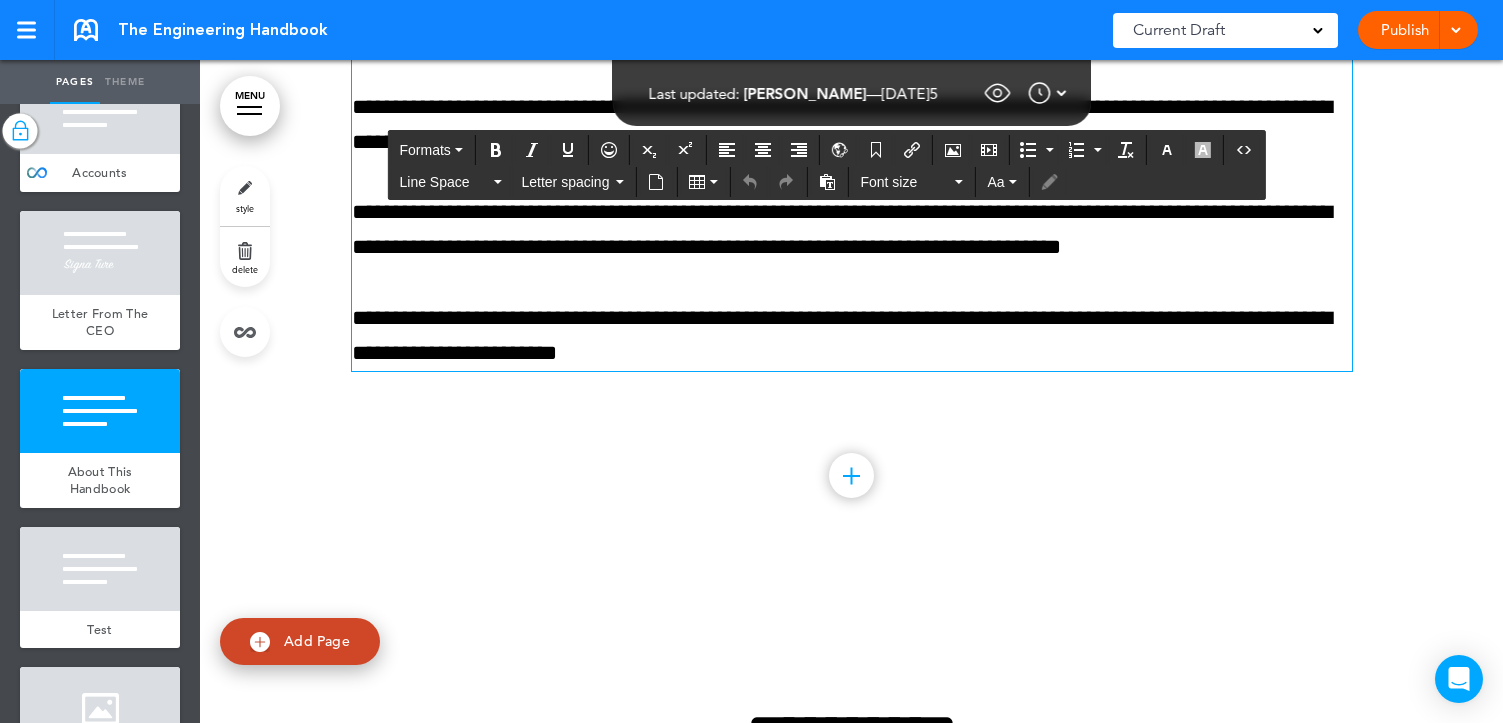 type 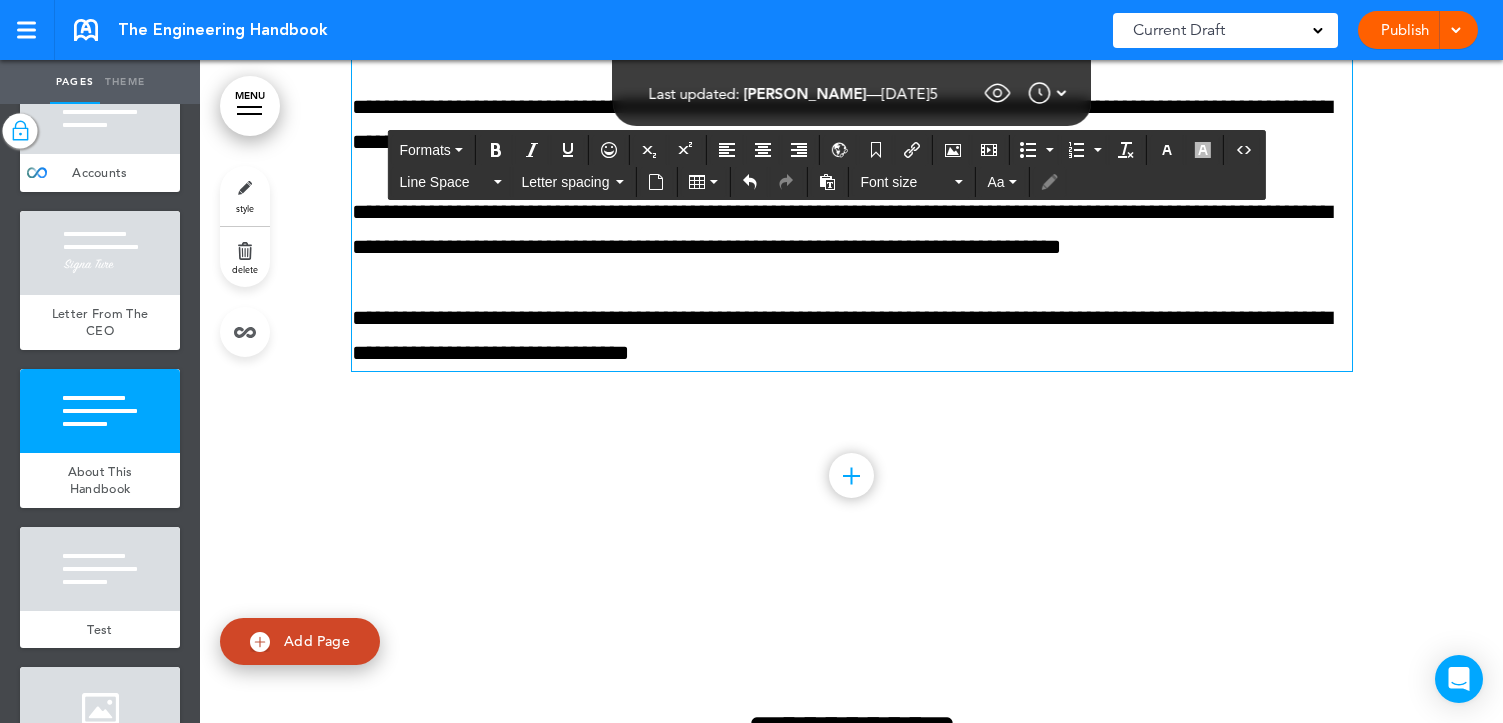 click on "Publish
Publish
Request Approval
Preview Draft" at bounding box center [1418, 30] 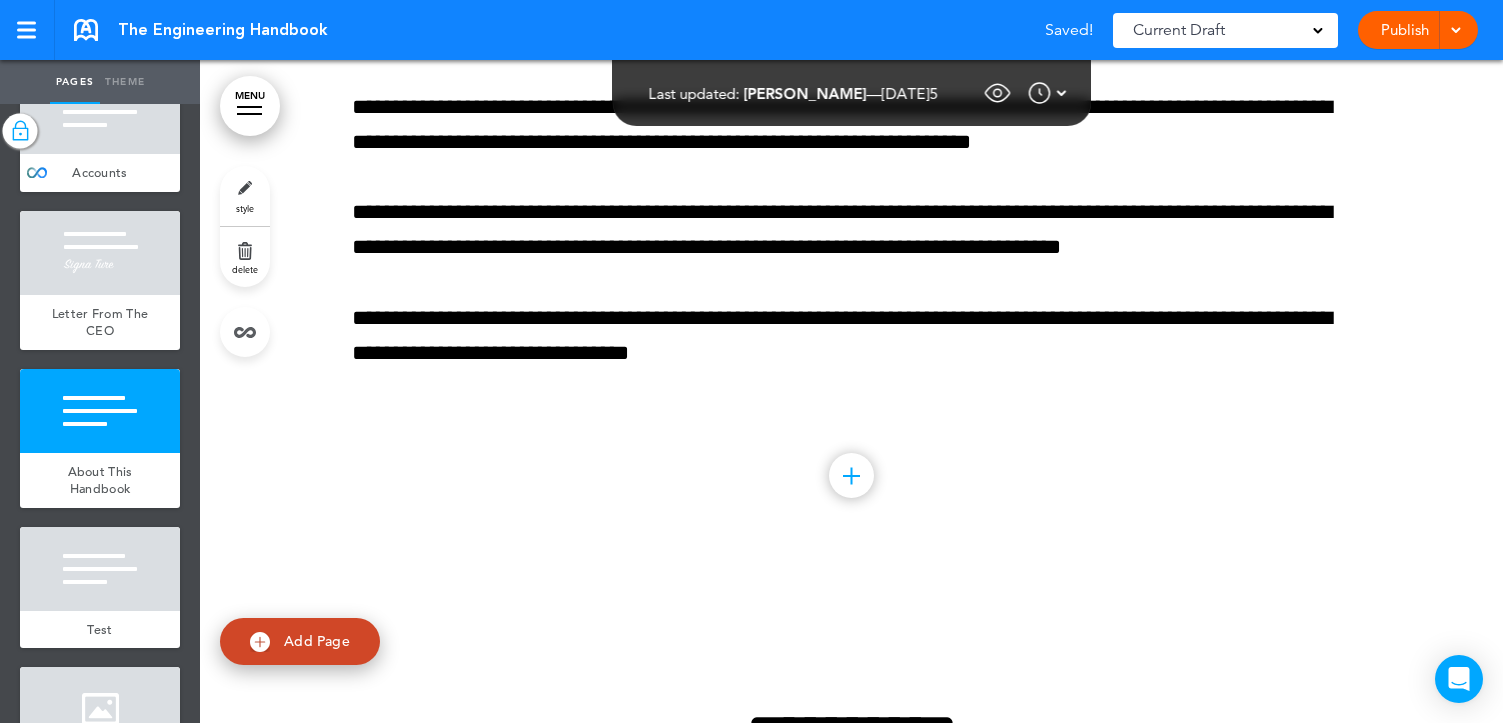 click on "Publish" at bounding box center [1404, 30] 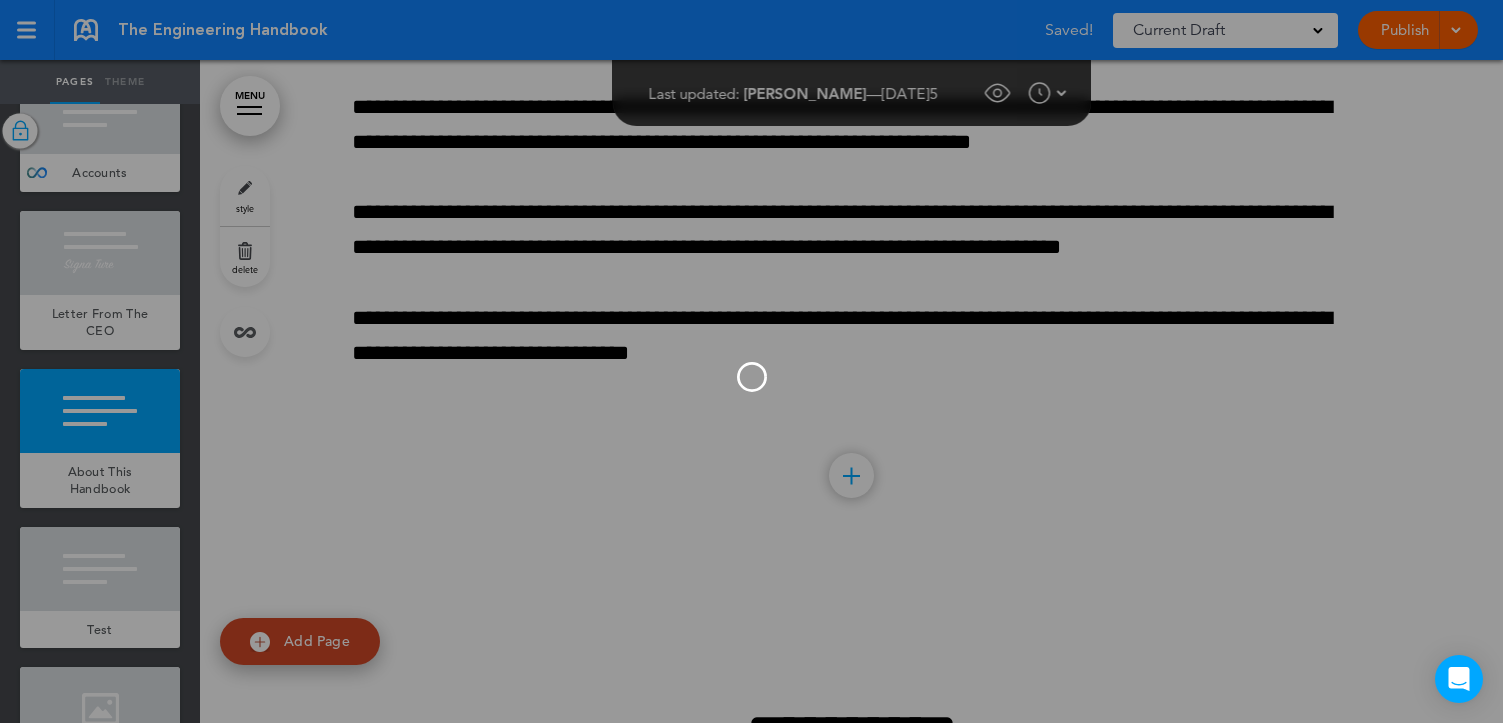 scroll, scrollTop: 0, scrollLeft: 0, axis: both 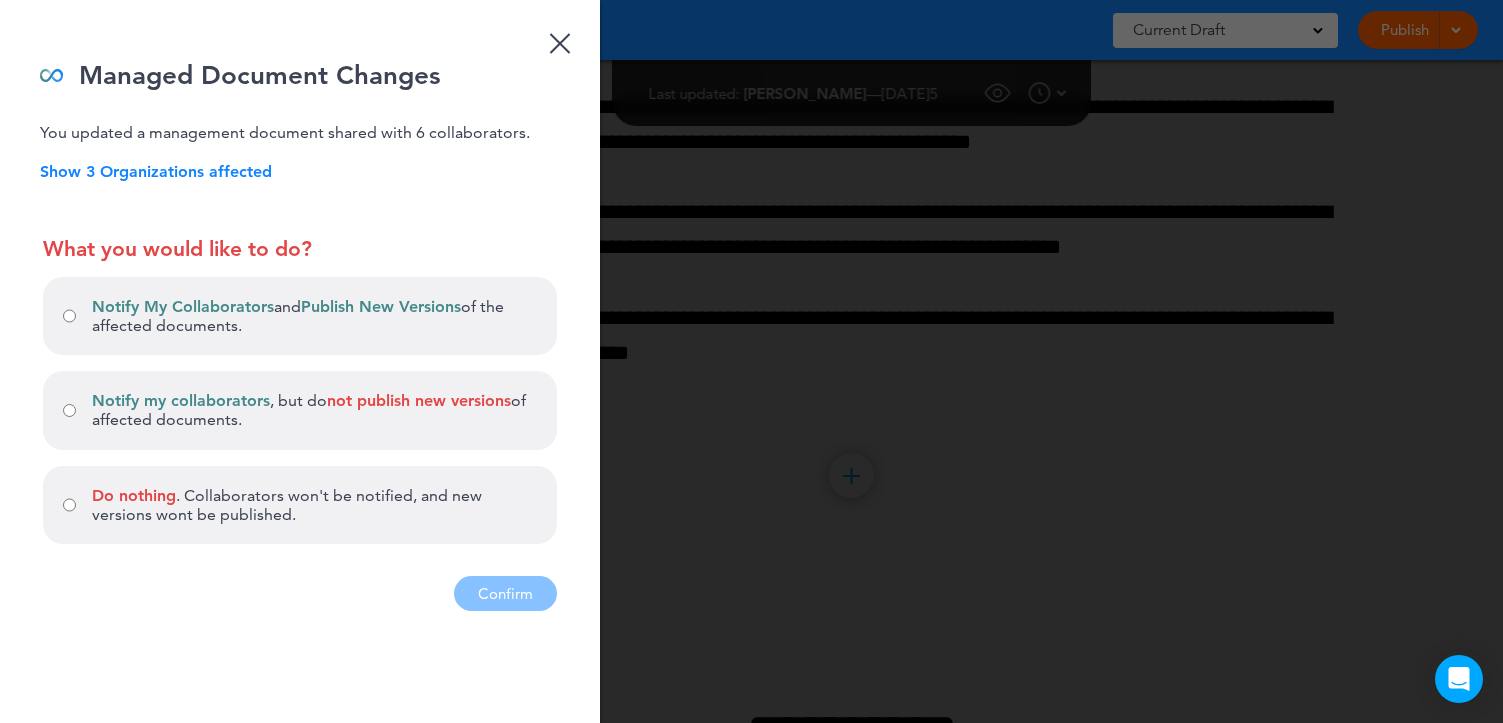 click on "Notify My Collaborators" at bounding box center [183, 306] 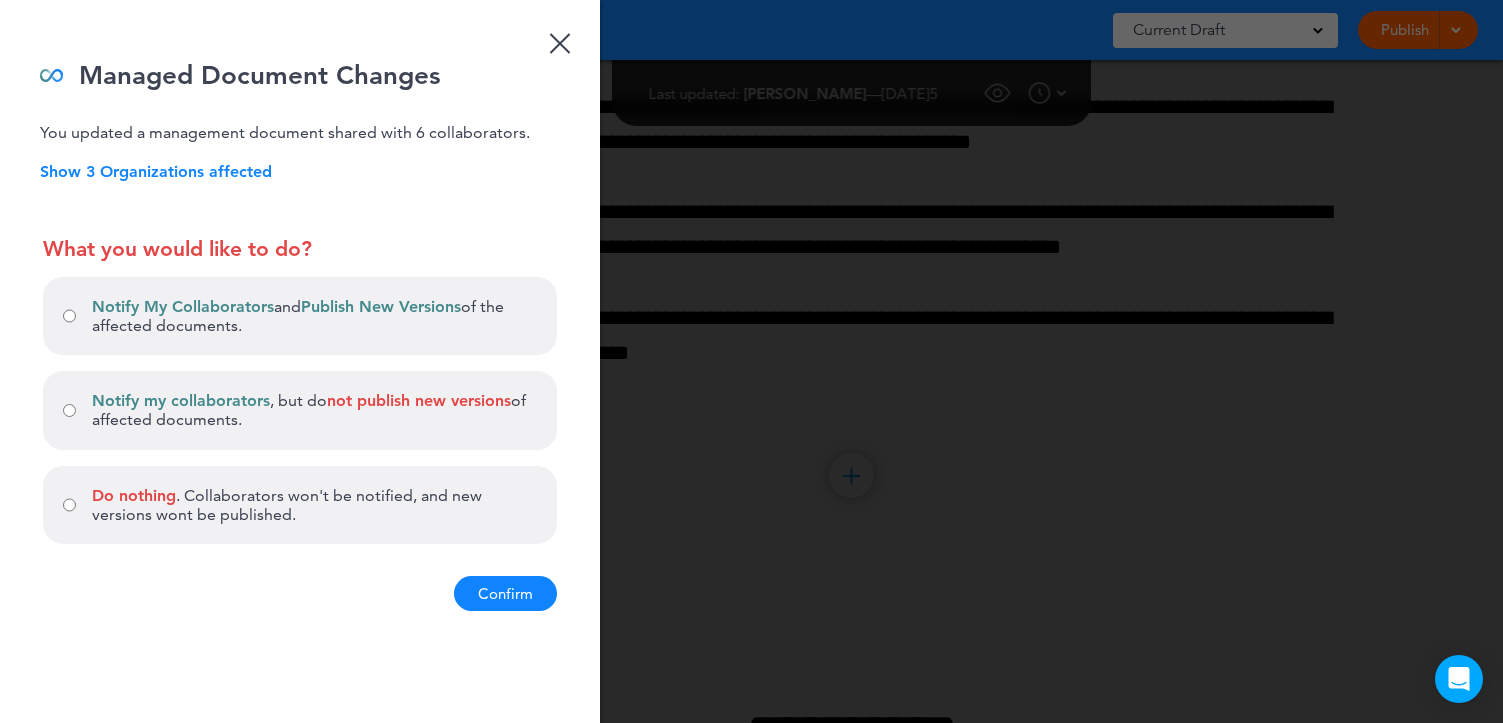 click on "Notify my collaborators" at bounding box center [181, 400] 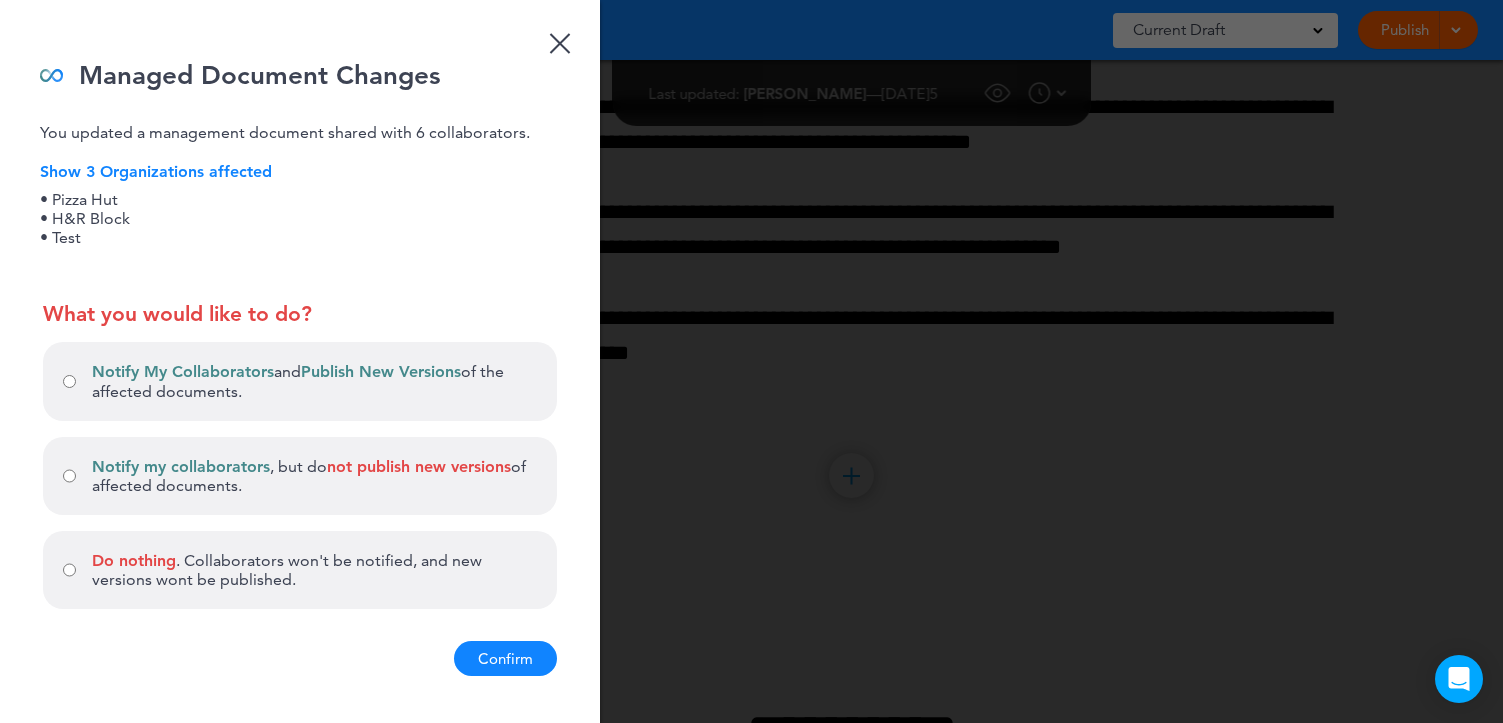 click on "Notify My Collaborators   and   Publish New
Versions  of the affected documents." at bounding box center [314, 381] 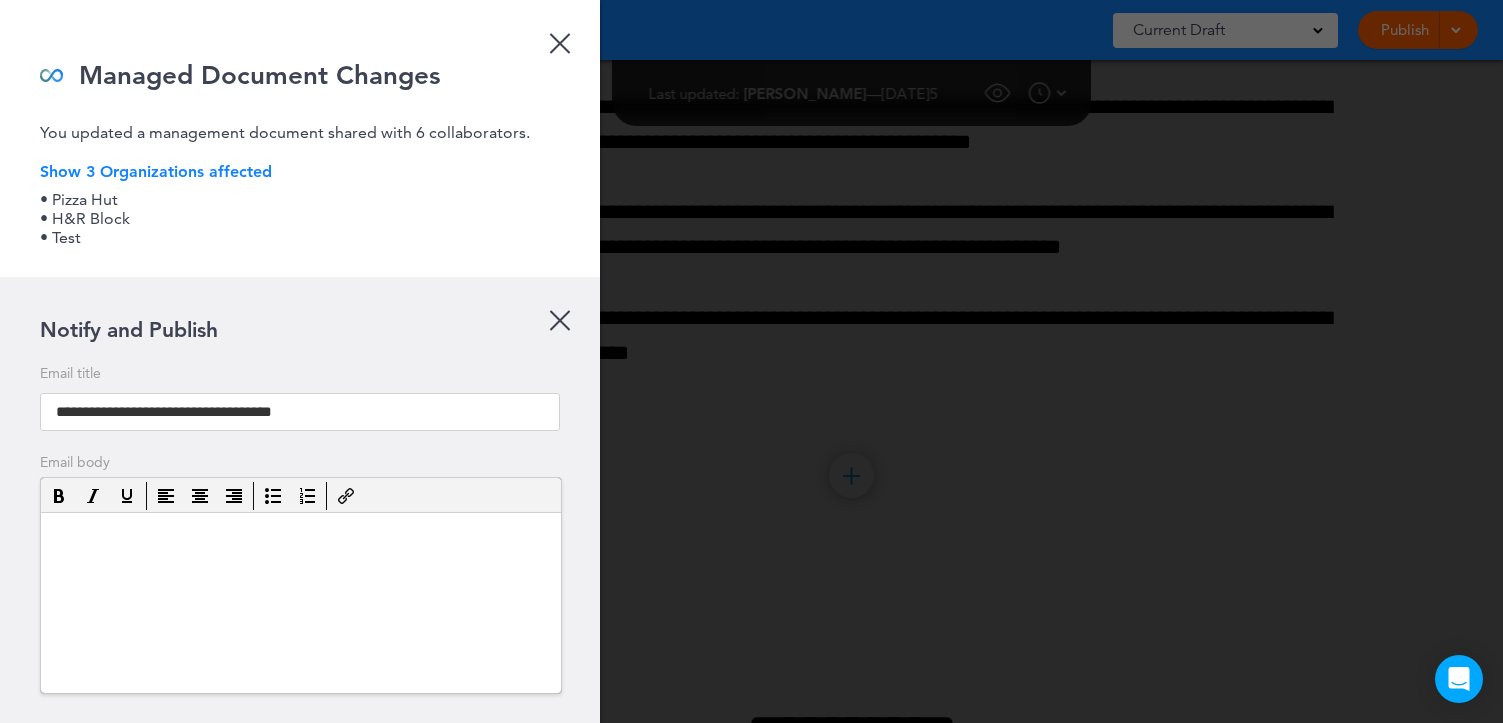 scroll, scrollTop: 0, scrollLeft: 0, axis: both 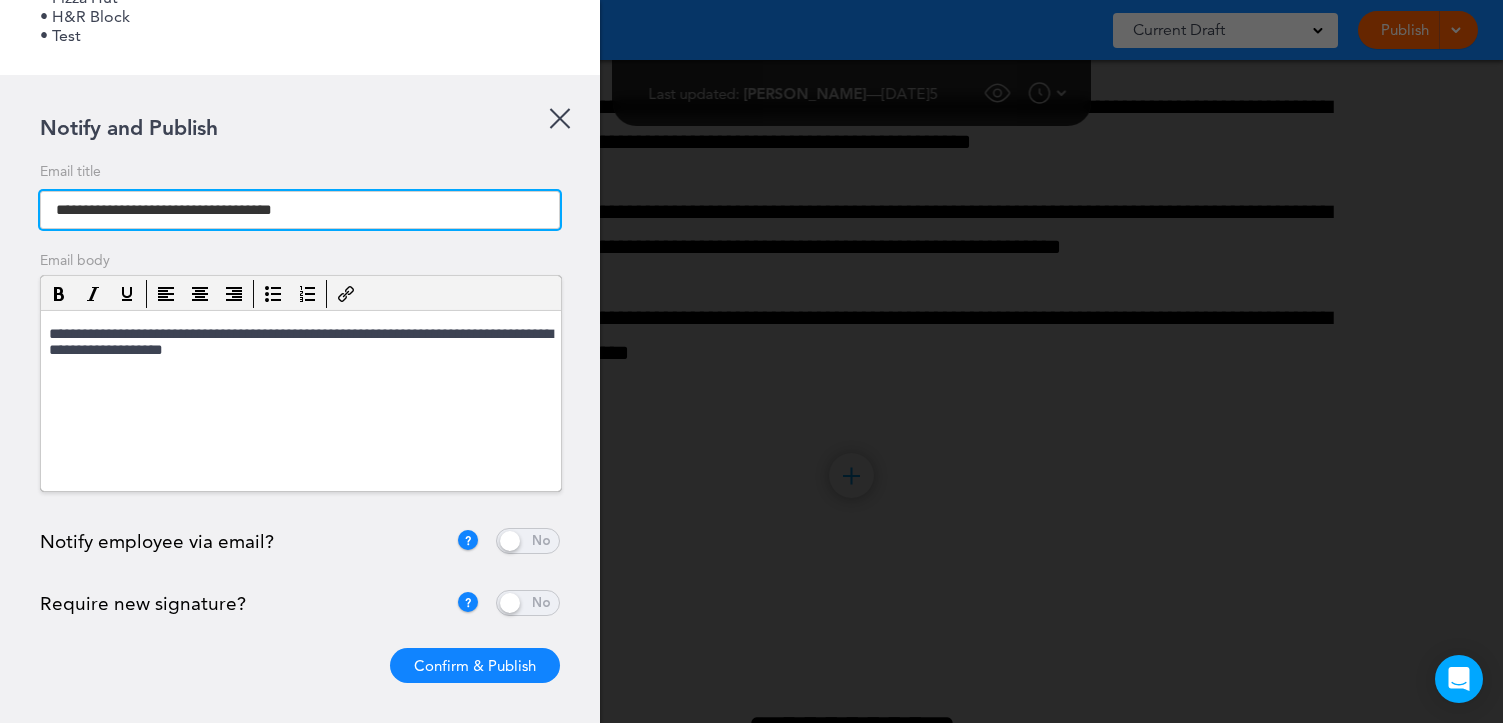 drag, startPoint x: 405, startPoint y: 218, endPoint x: 152, endPoint y: 213, distance: 253.04941 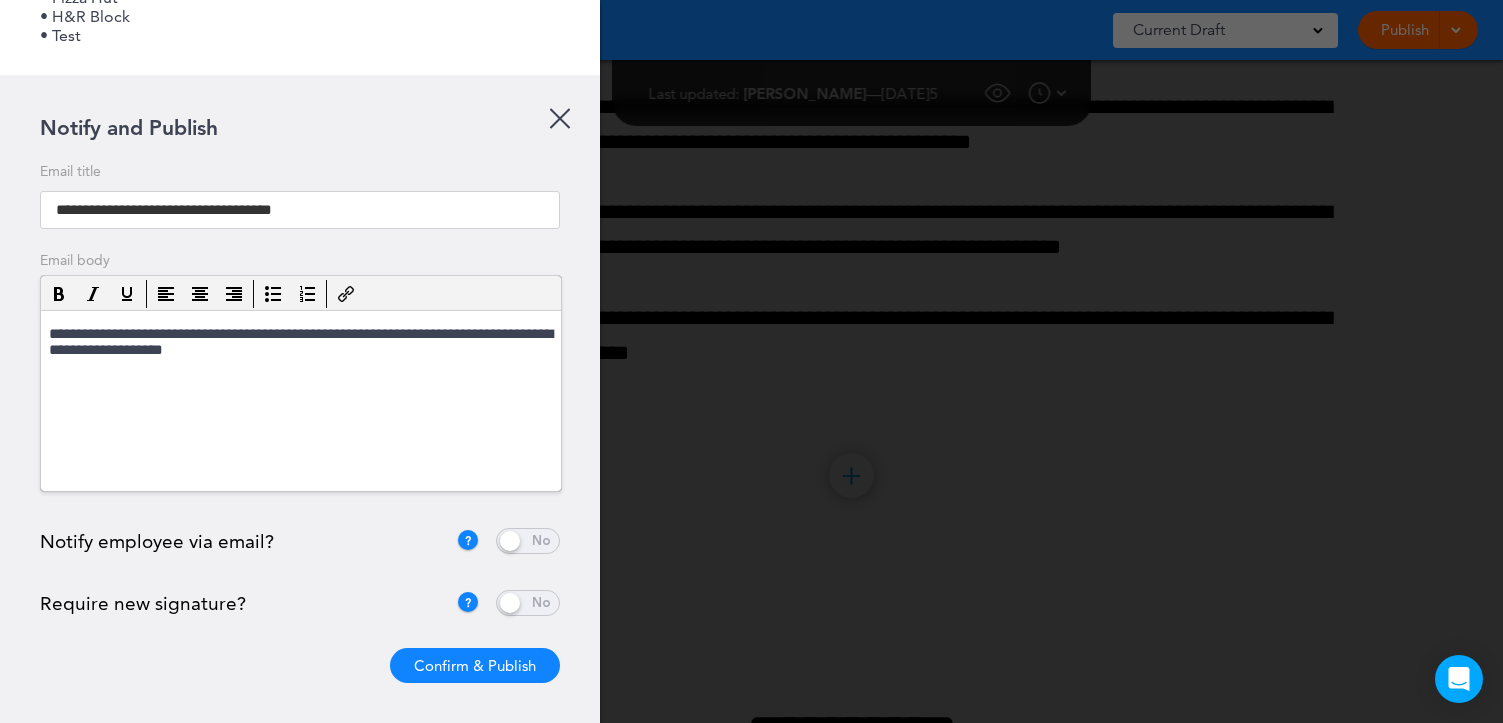 click on "**********" at bounding box center [301, 344] 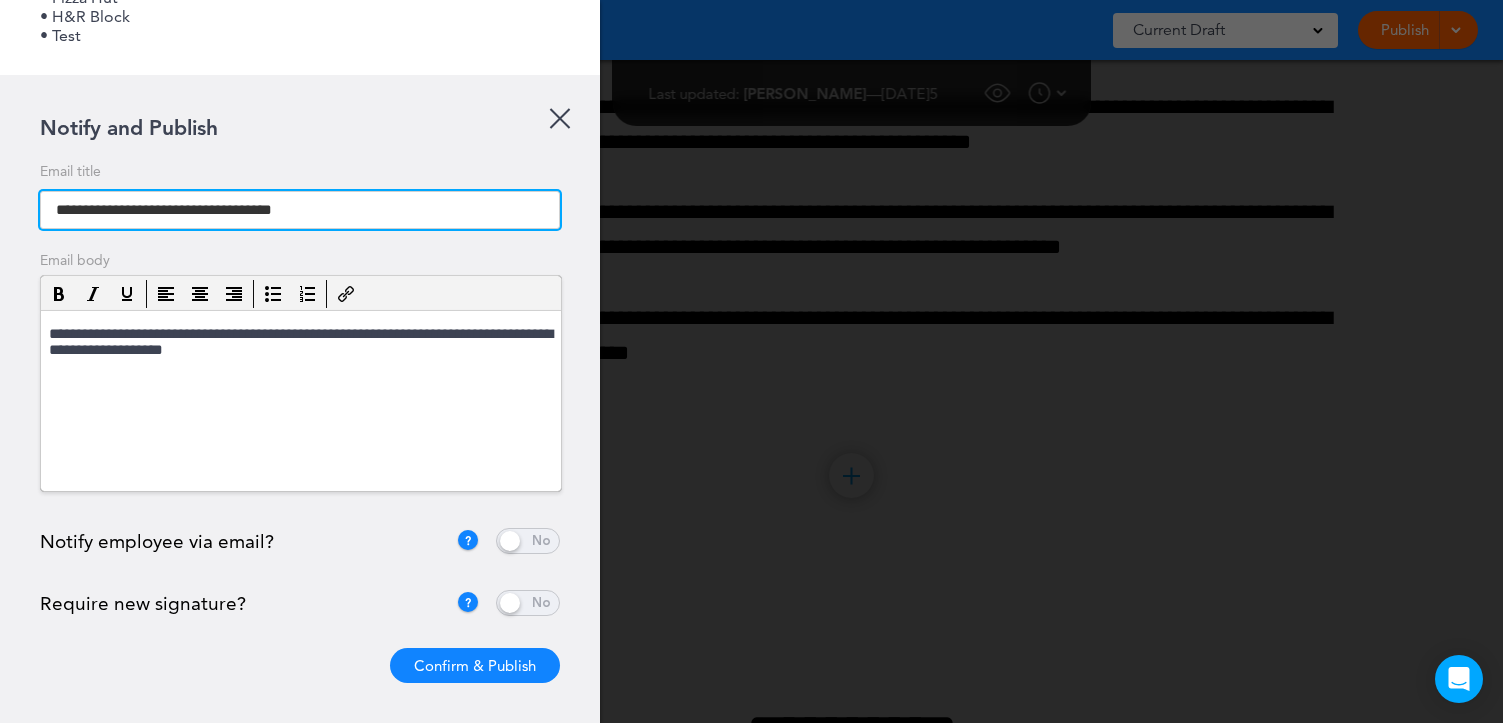 drag, startPoint x: 360, startPoint y: 216, endPoint x: 85, endPoint y: 216, distance: 275 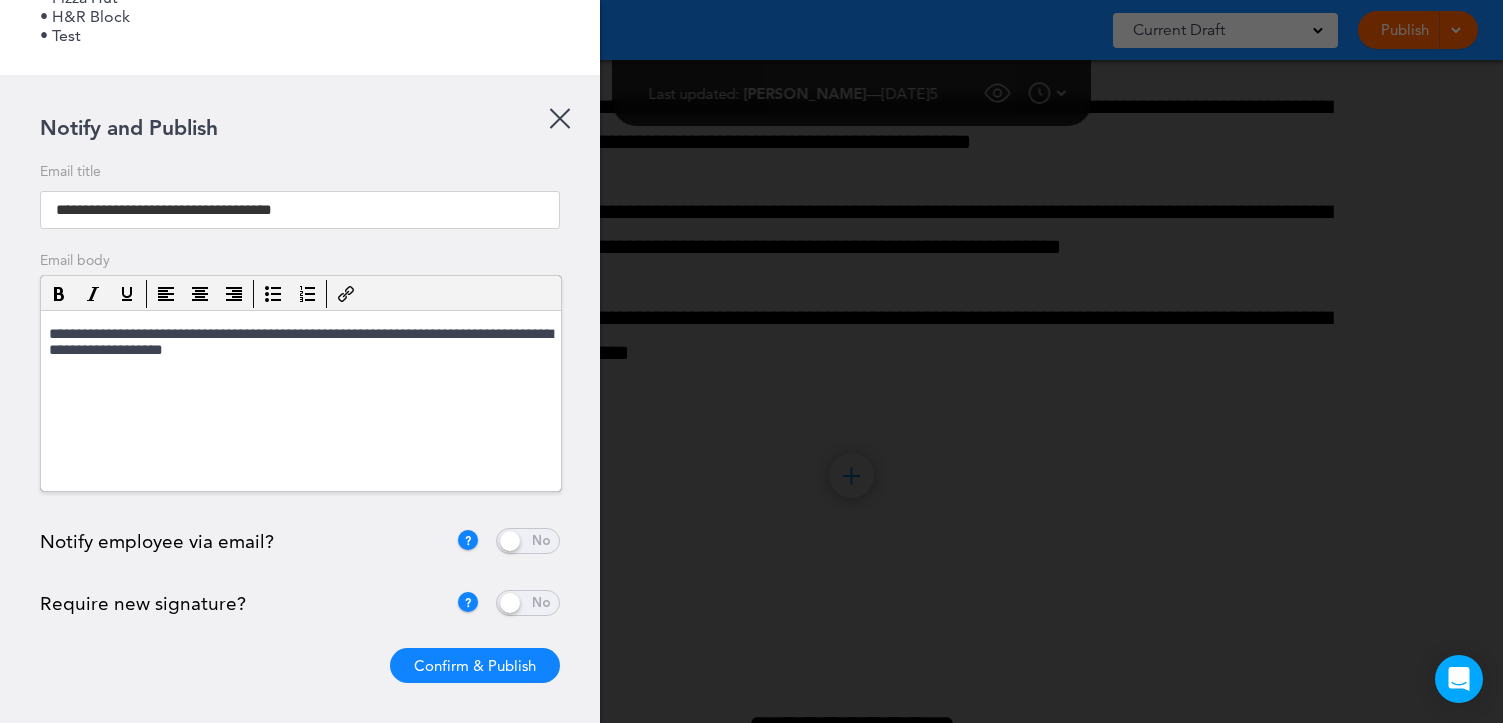 click on "**********" at bounding box center [301, 344] 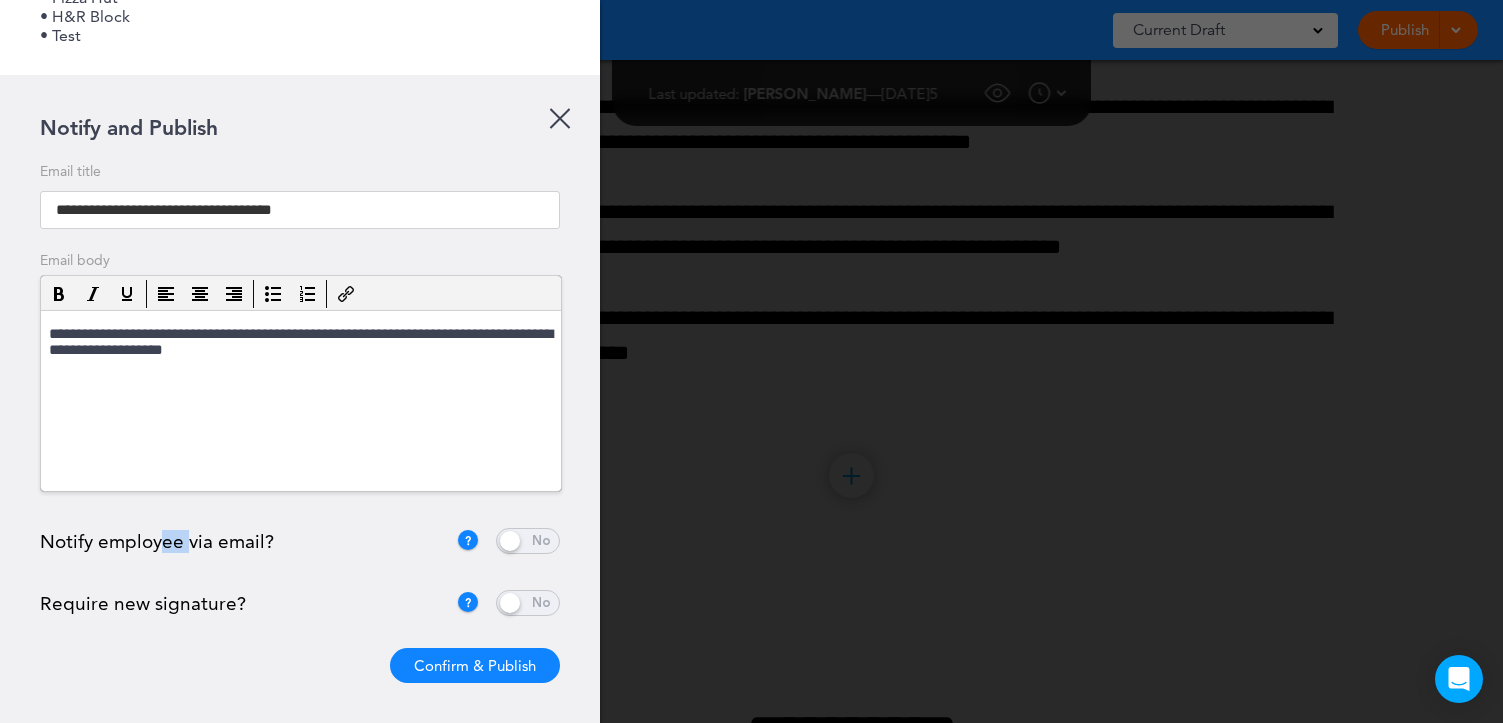 drag, startPoint x: 187, startPoint y: 544, endPoint x: 165, endPoint y: 543, distance: 22.022715 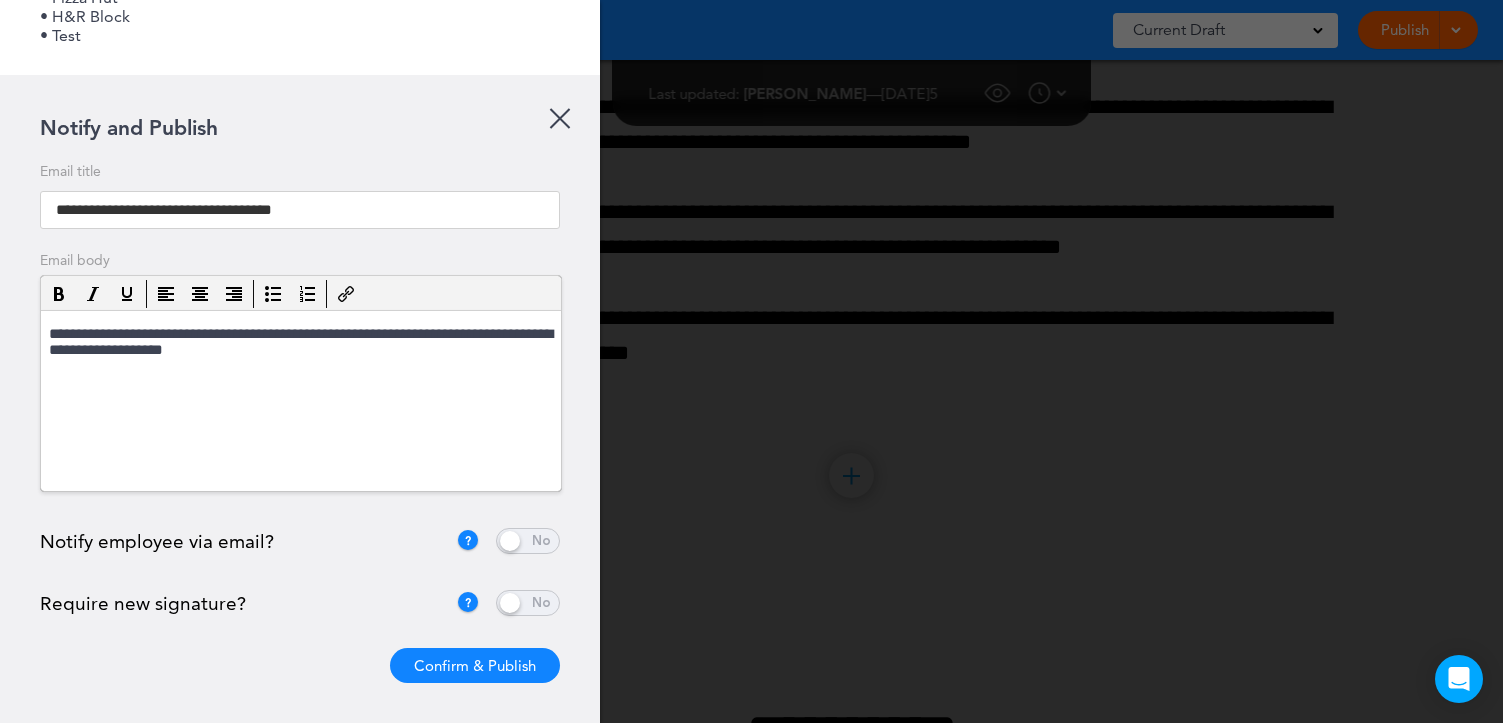 click at bounding box center (528, 541) 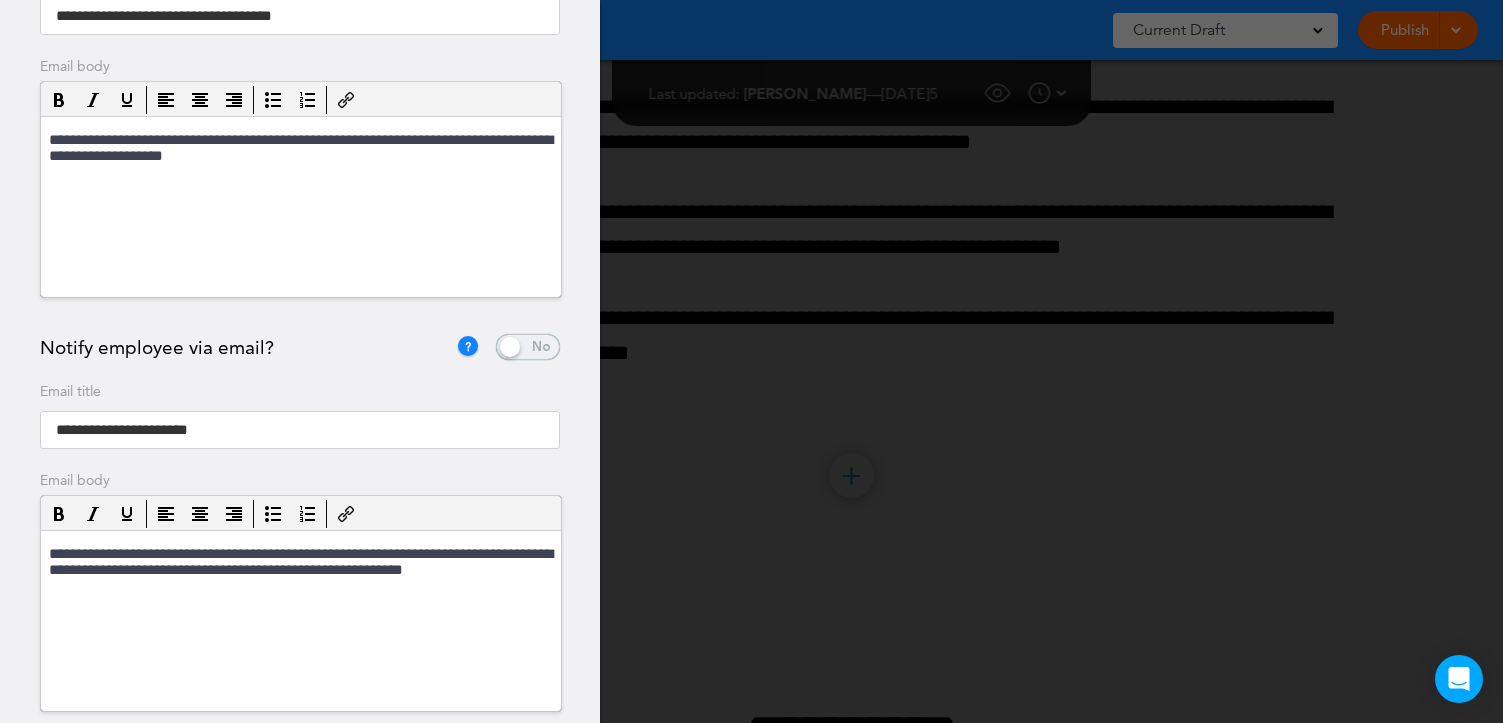 scroll, scrollTop: 558, scrollLeft: 0, axis: vertical 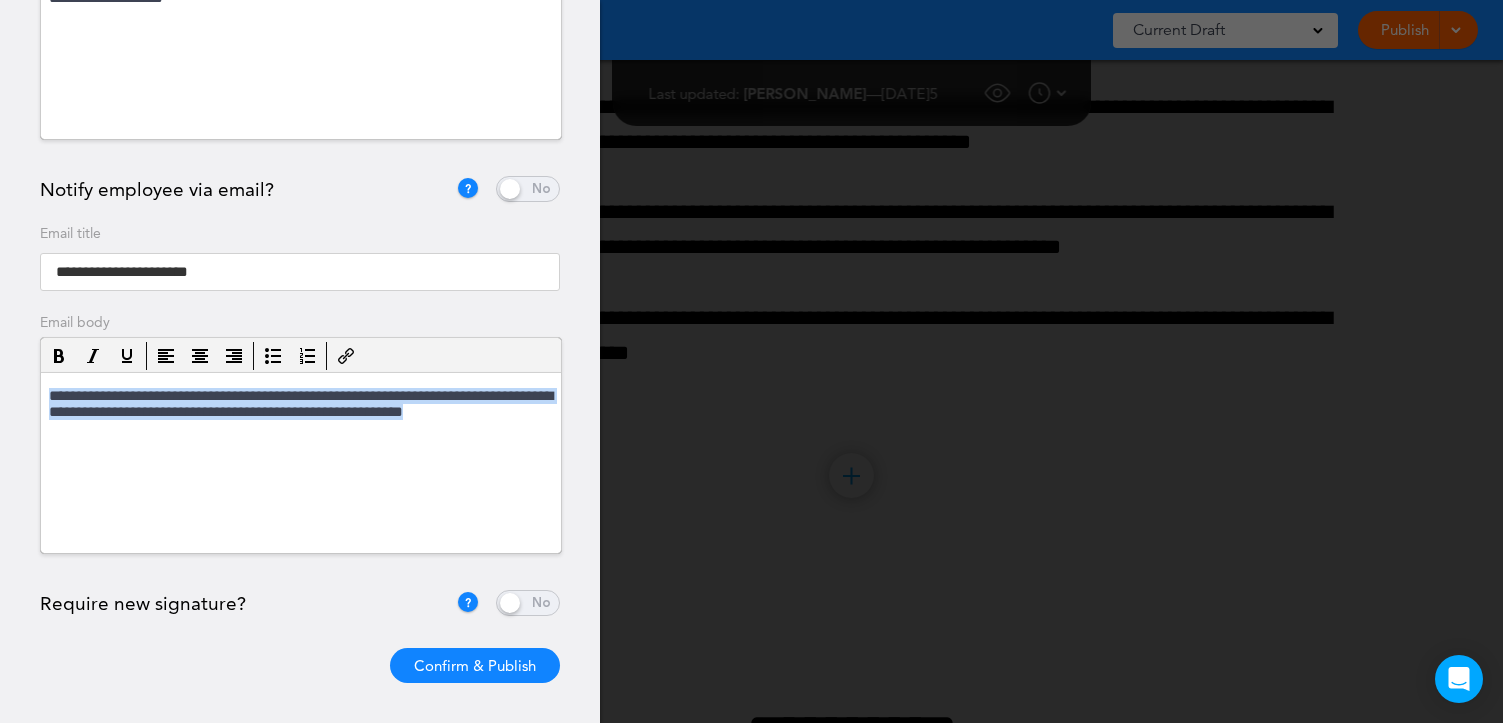 drag, startPoint x: 499, startPoint y: 457, endPoint x: 299, endPoint y: 340, distance: 231.70886 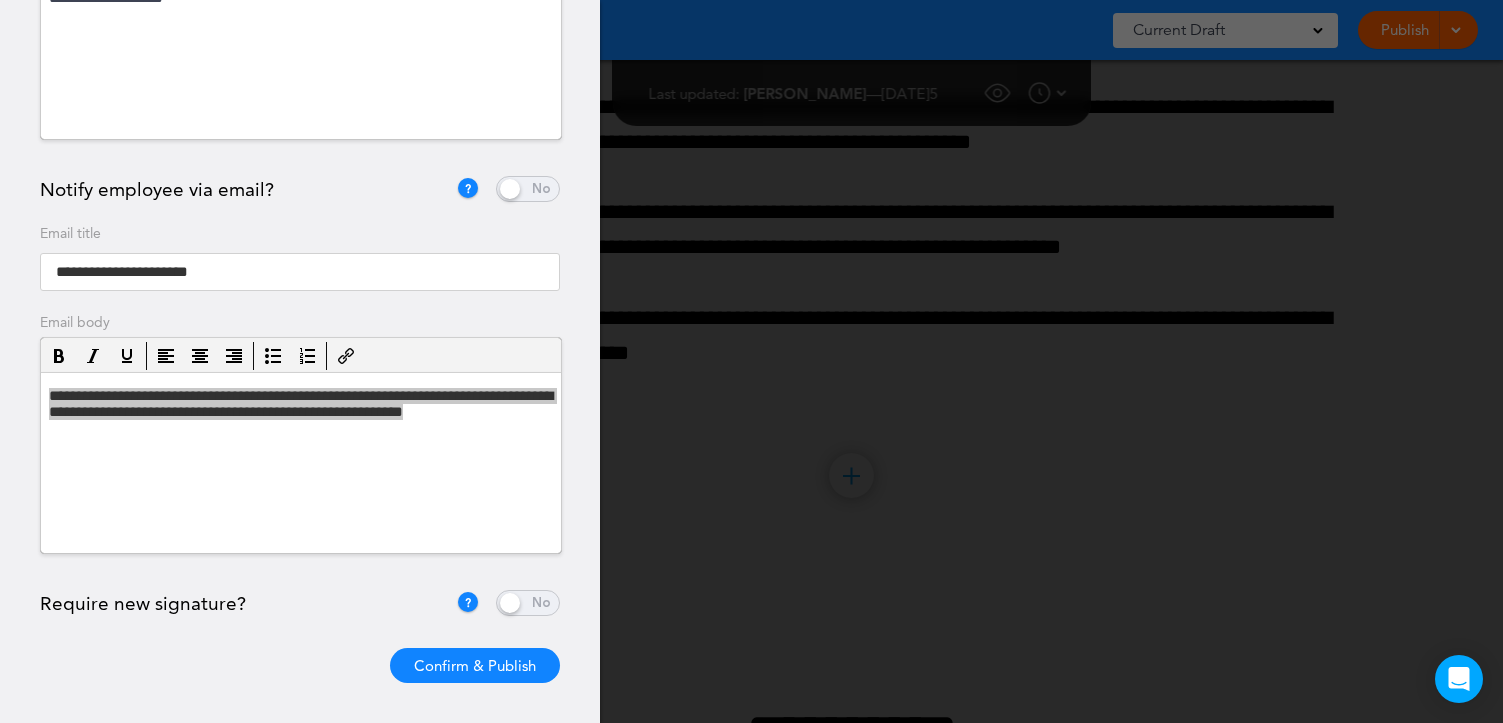 click on "**********" at bounding box center [300, 390] 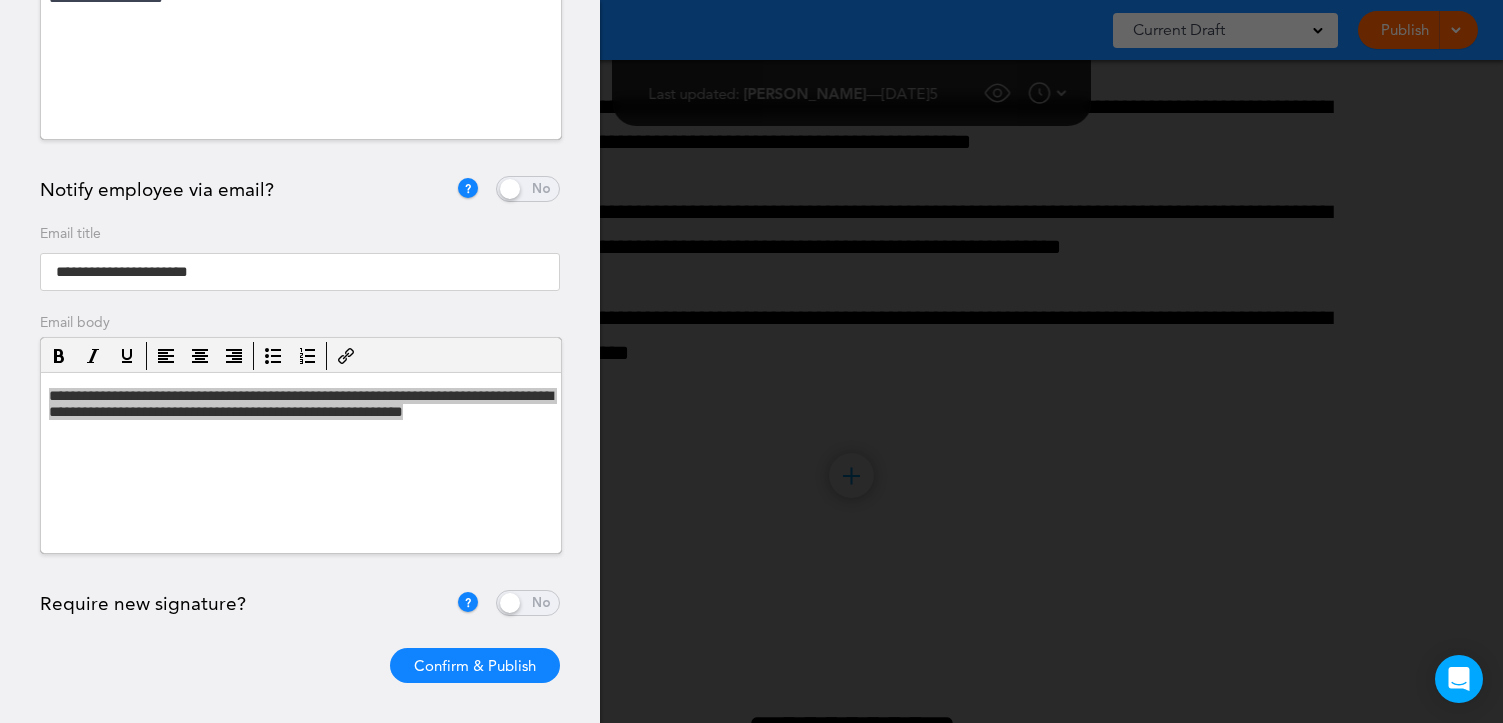 click at bounding box center (528, 189) 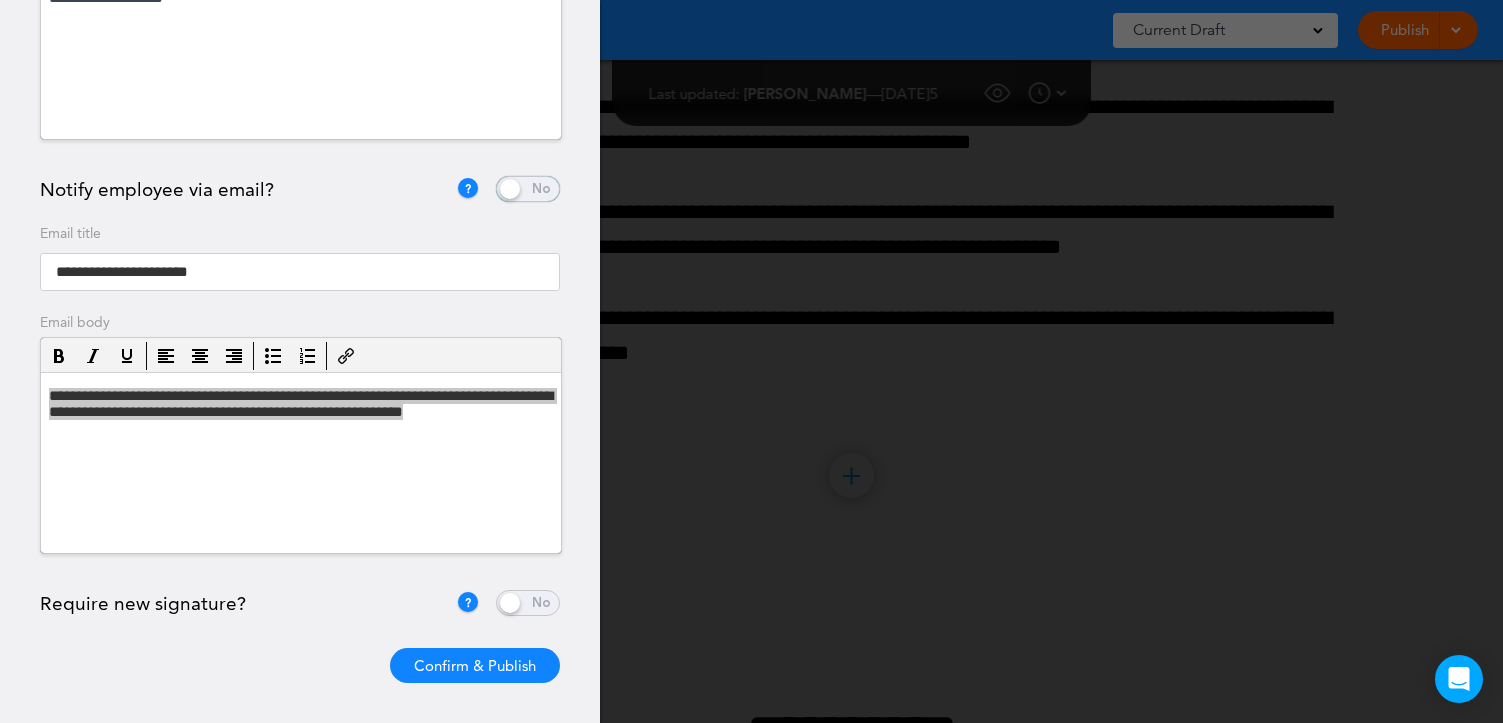 scroll, scrollTop: 278, scrollLeft: 0, axis: vertical 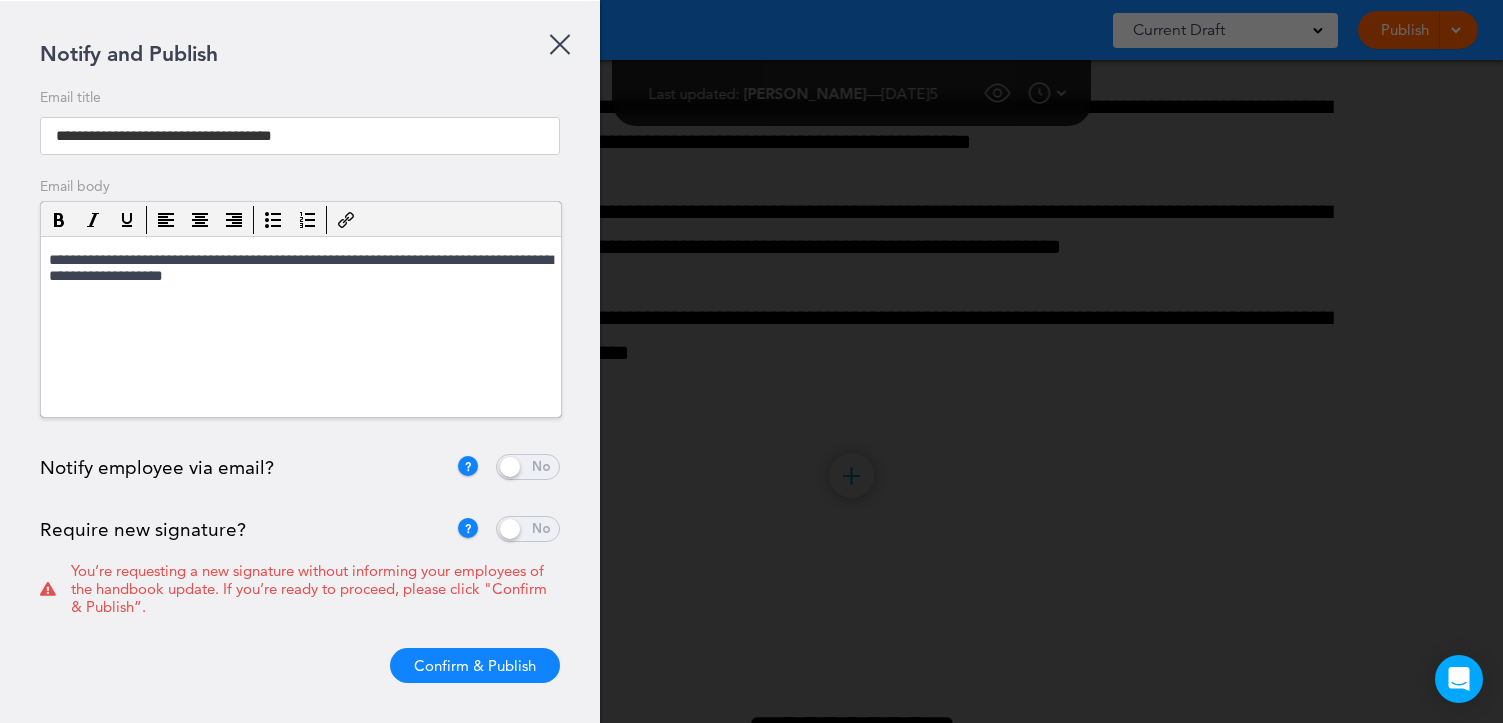 click at bounding box center [528, 529] 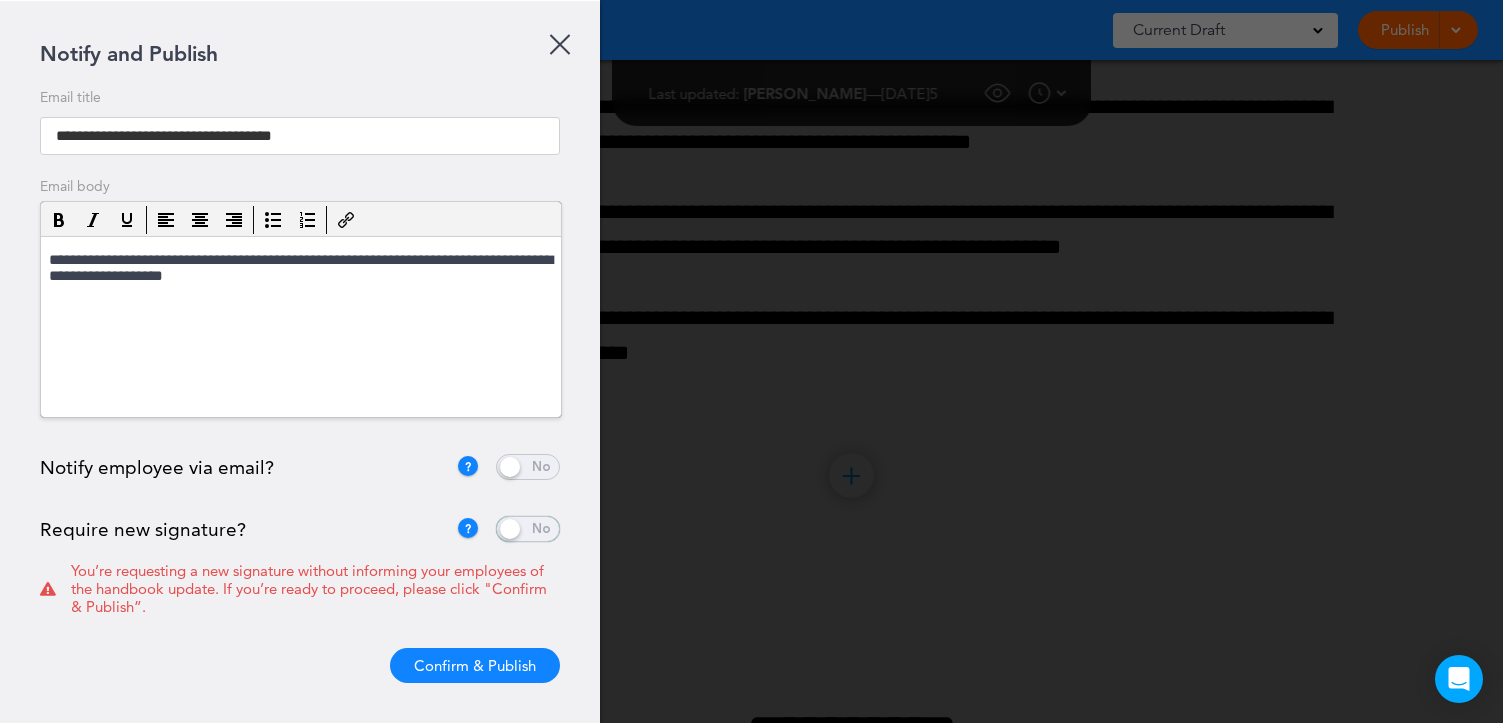 scroll, scrollTop: 204, scrollLeft: 0, axis: vertical 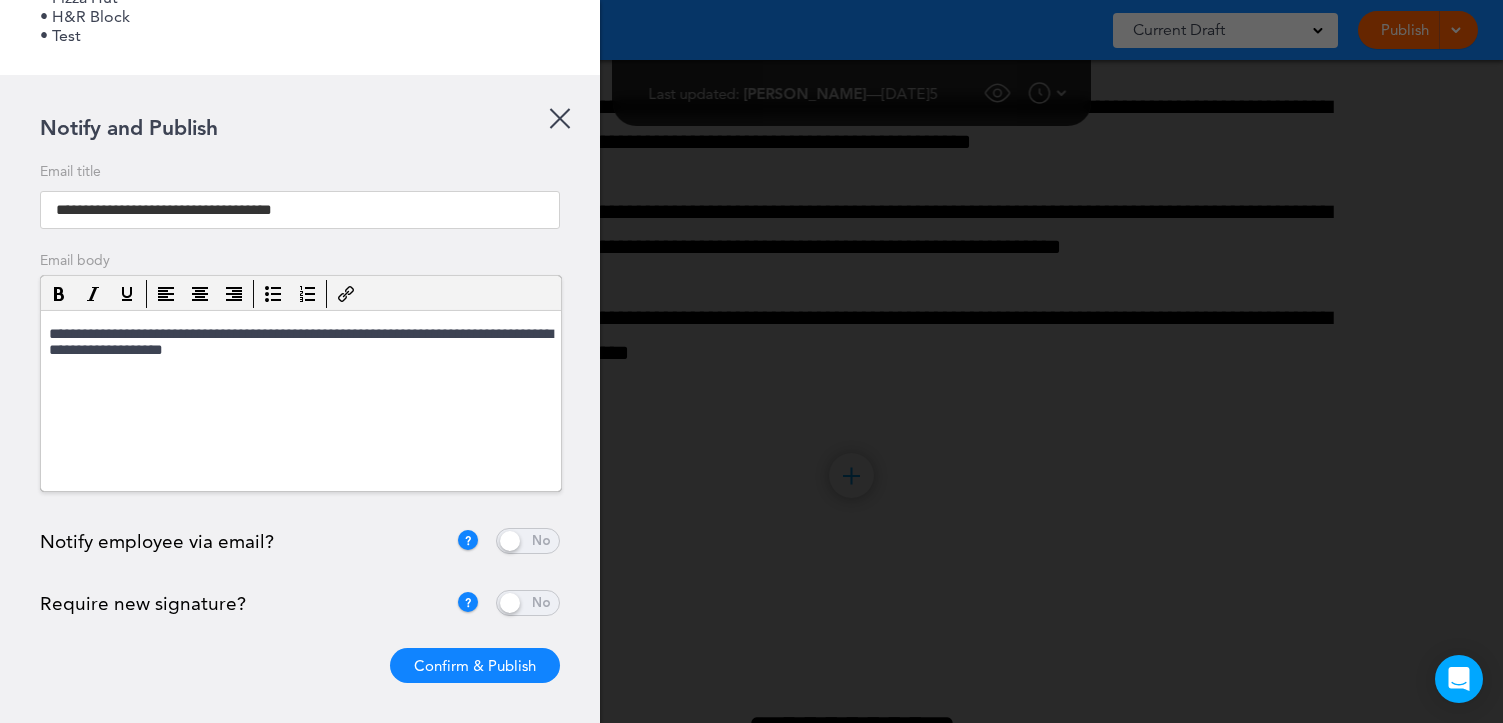 click at bounding box center [560, 115] 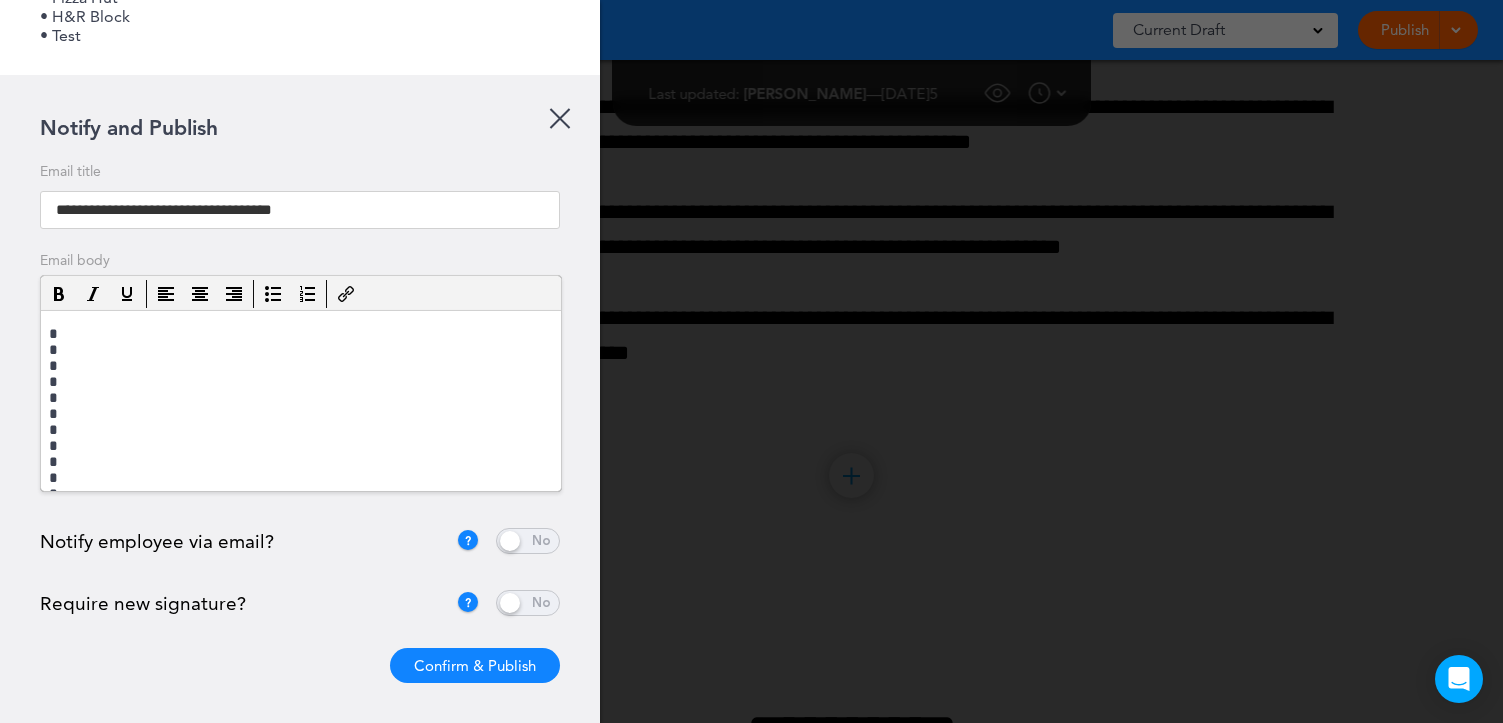 scroll, scrollTop: 0, scrollLeft: 0, axis: both 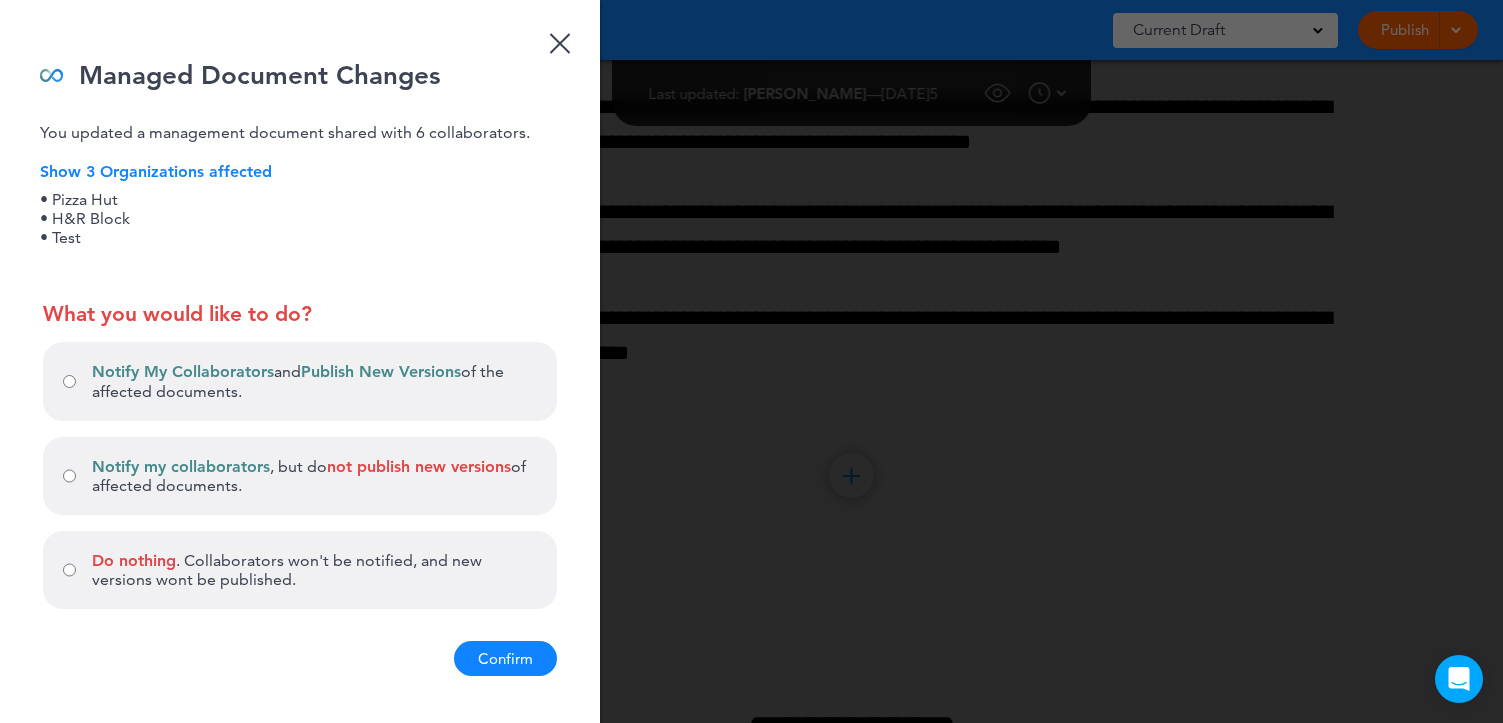 click at bounding box center (560, 40) 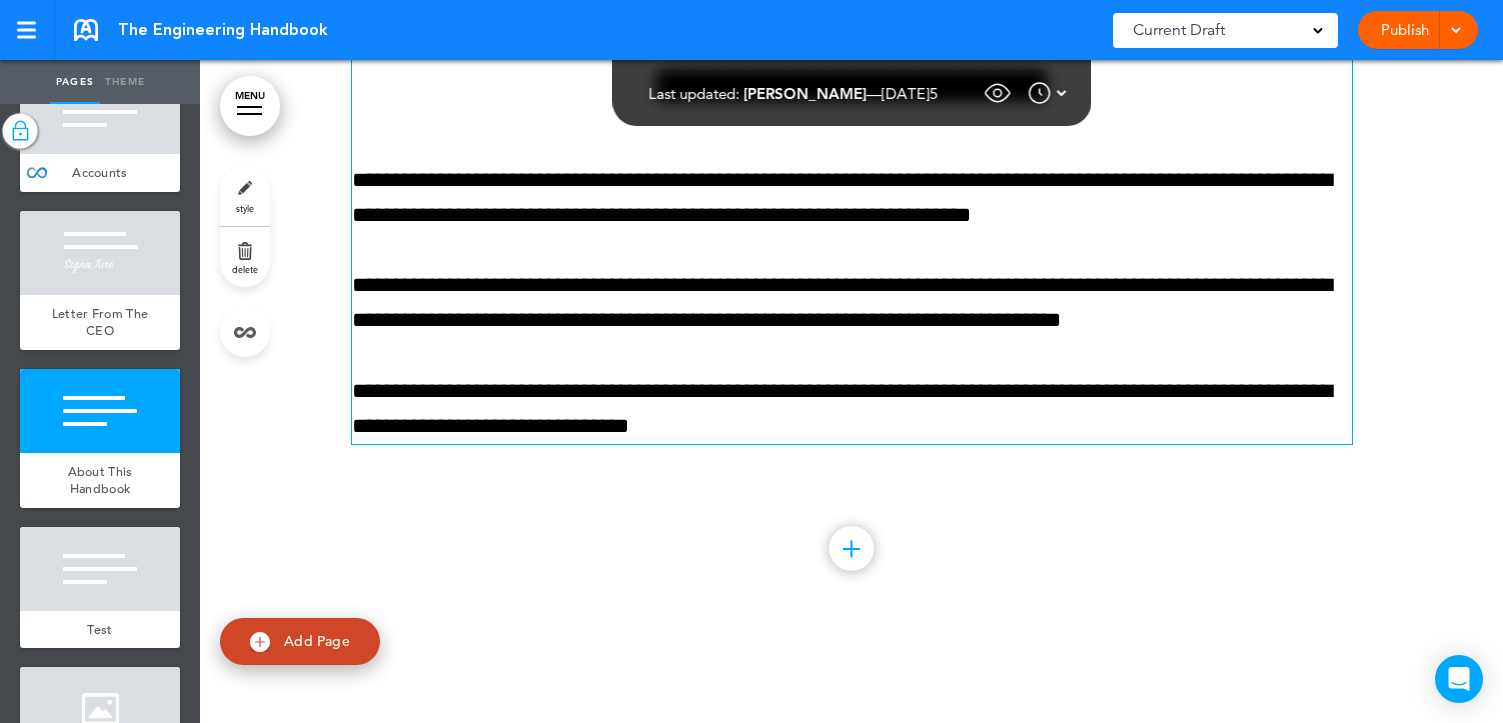 scroll, scrollTop: 2404, scrollLeft: 0, axis: vertical 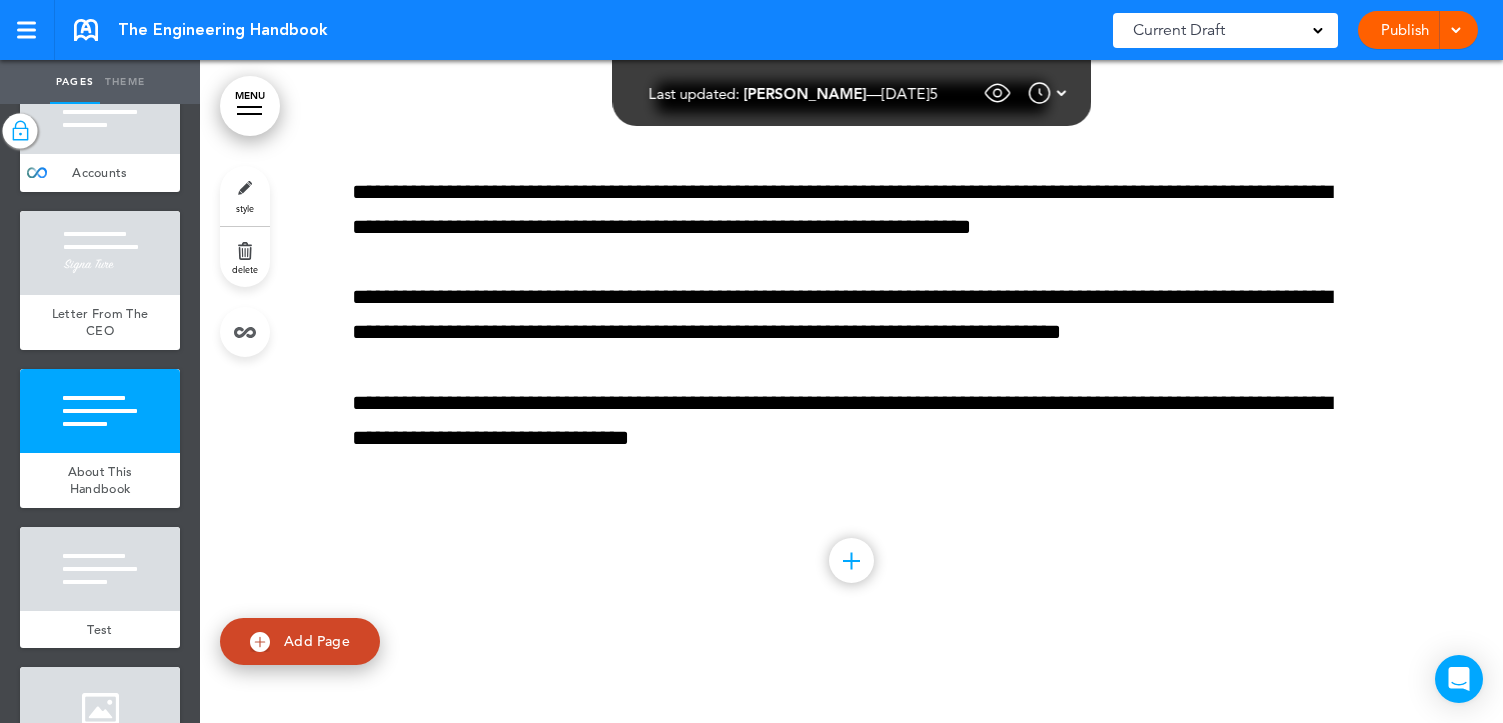 click at bounding box center [851, 288] 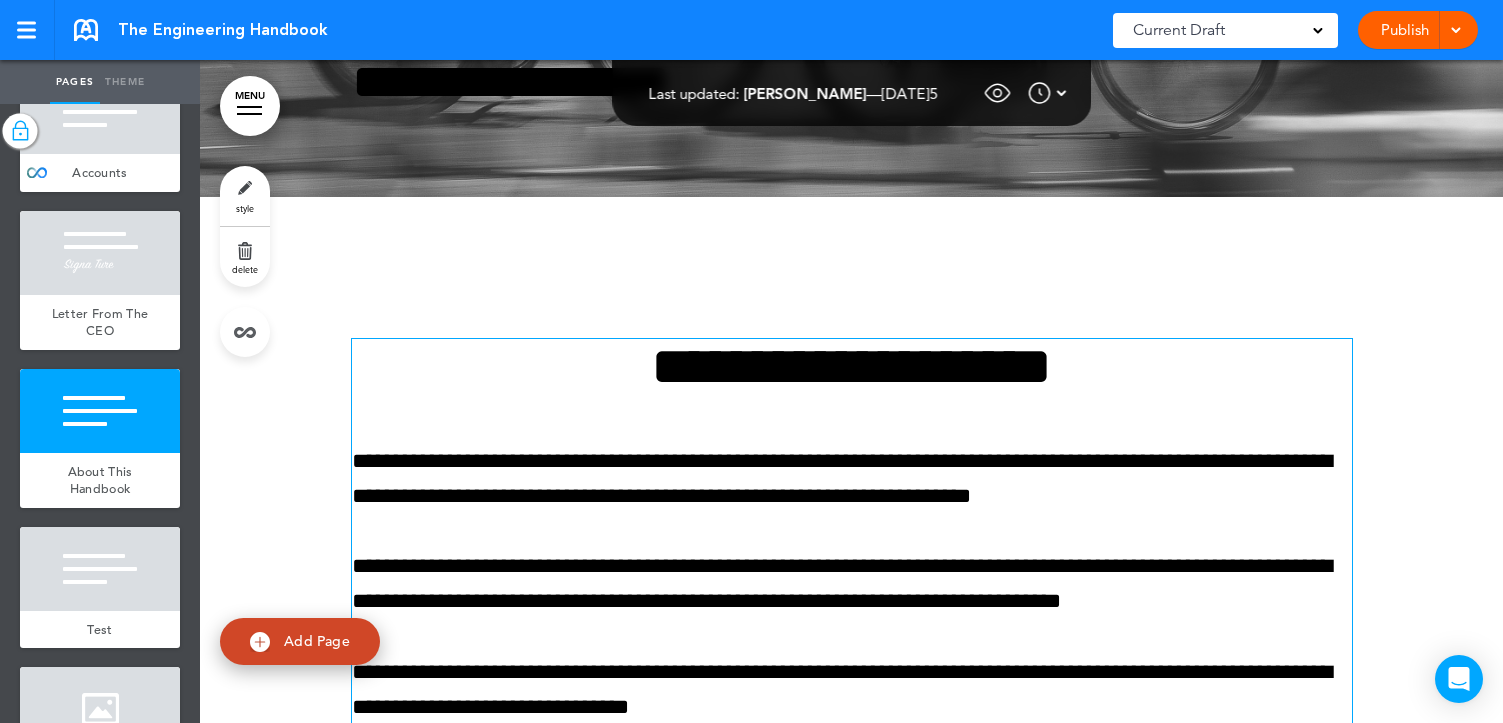 scroll, scrollTop: 2086, scrollLeft: 0, axis: vertical 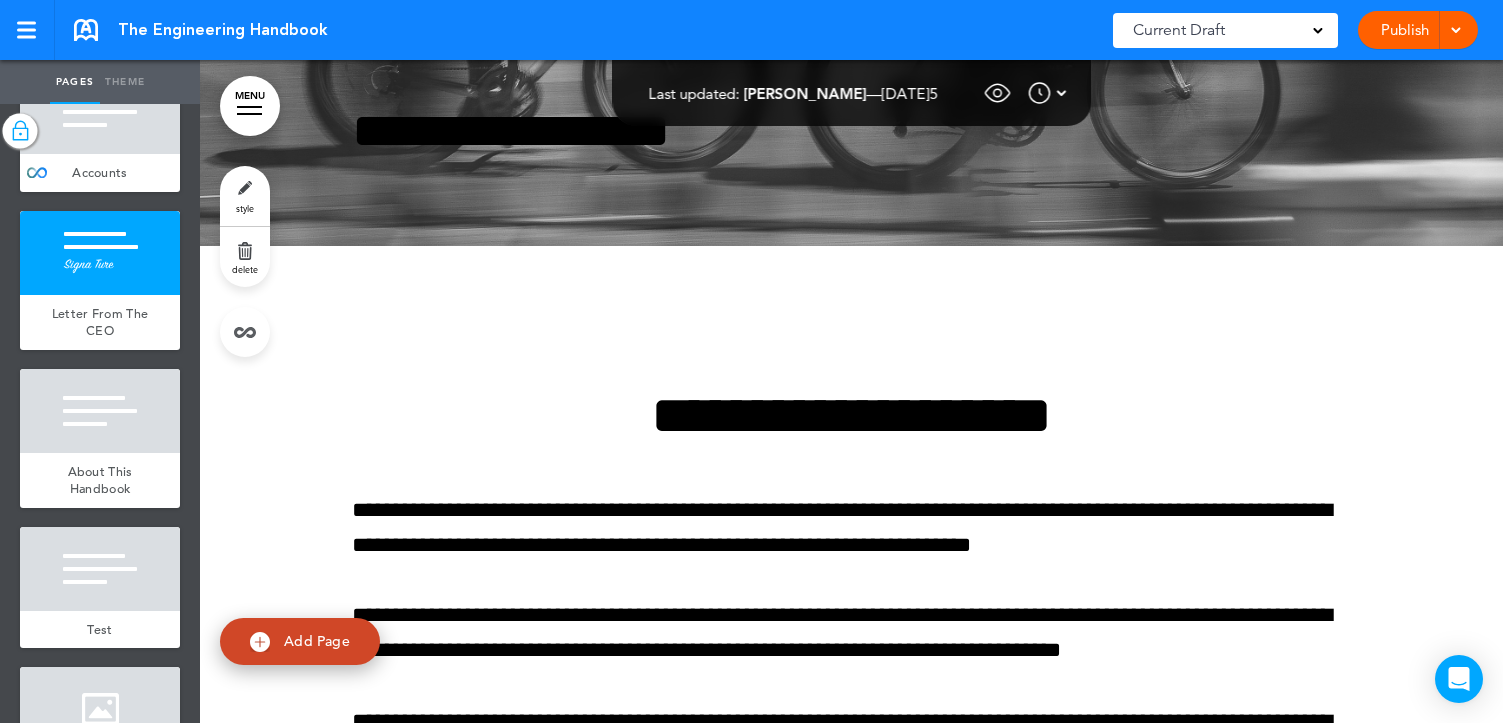 click at bounding box center (1455, 28) 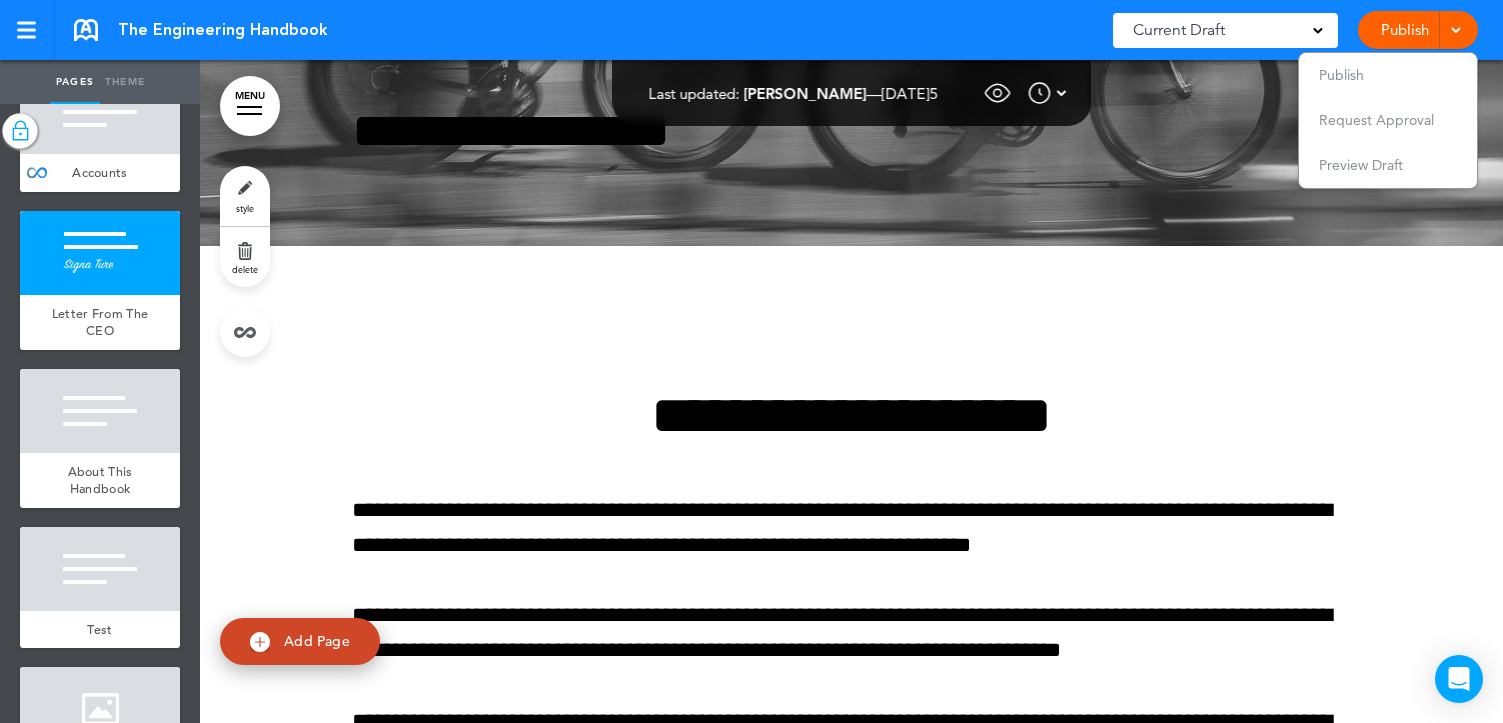 click on "The Engineering Handbook
Saved!
Current Draft
CURRENT DRAFT
1.3
[DATE]25)
Published by [PERSON_NAME]
1.2
[DATE]25)
Published by [PERSON_NAME]
1.1
[DATE]23)
Published by [PERSON_NAME]
1.0
[DATE]21)
Published by [PERSON_NAME]
Publish" at bounding box center (751, 30) 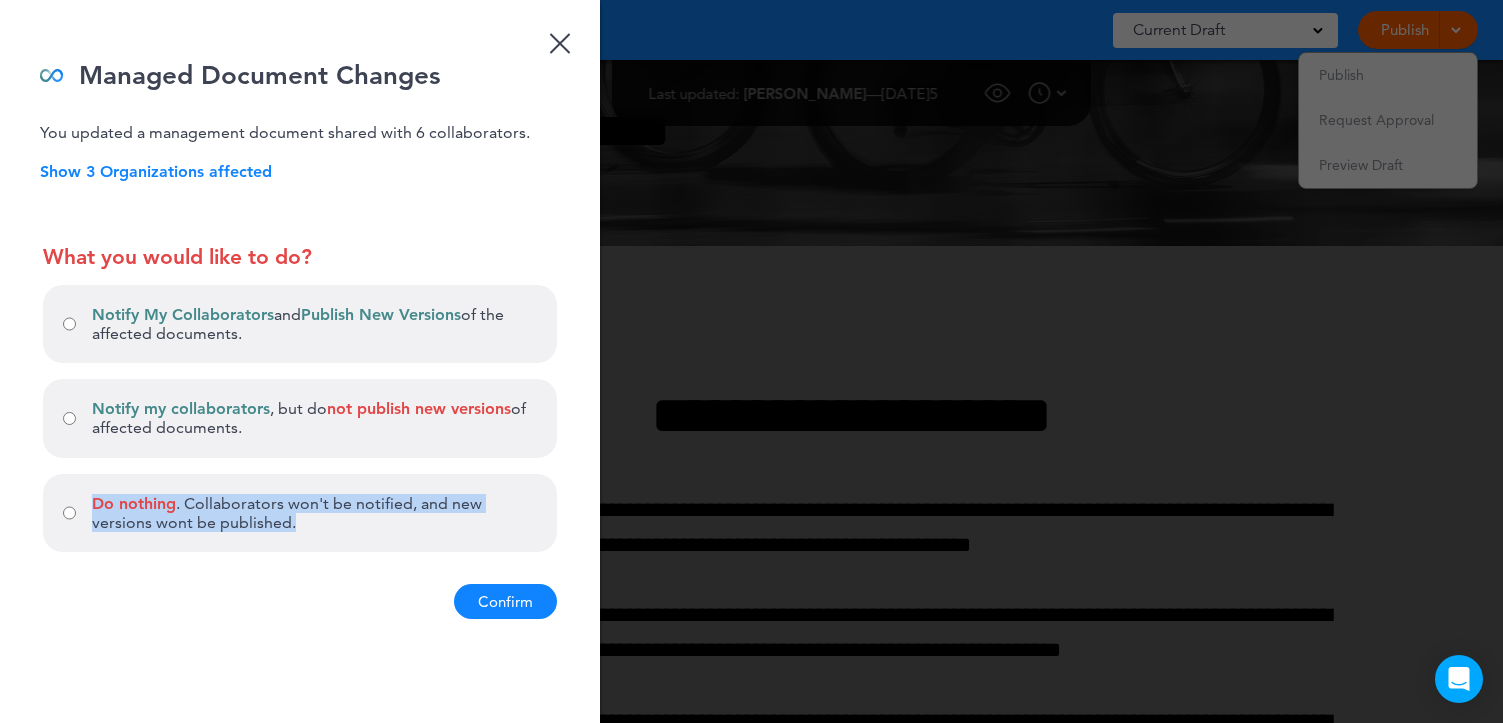 drag, startPoint x: 344, startPoint y: 528, endPoint x: 186, endPoint y: 490, distance: 162.50539 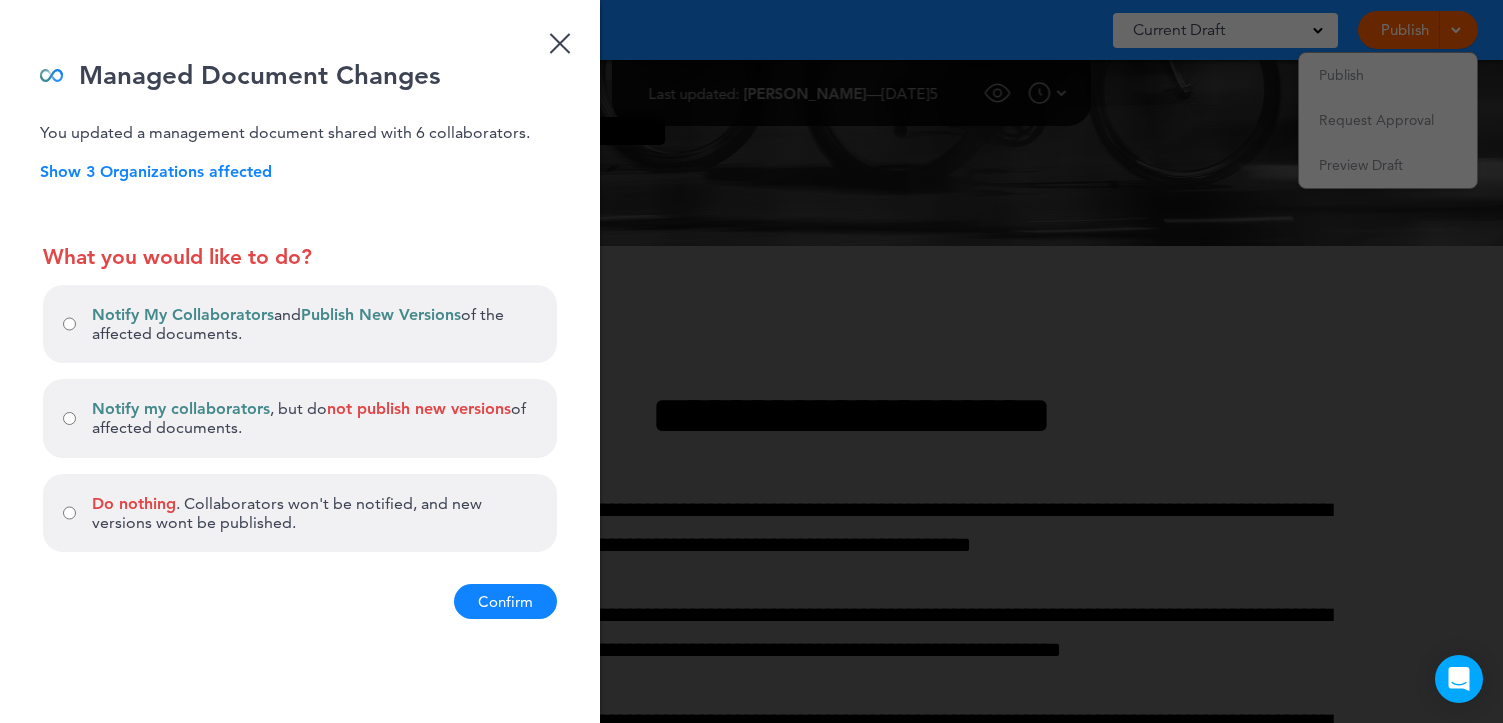 click on "Notify My Collaborators   and   Publish New
Versions  of the affected documents." at bounding box center [300, 324] 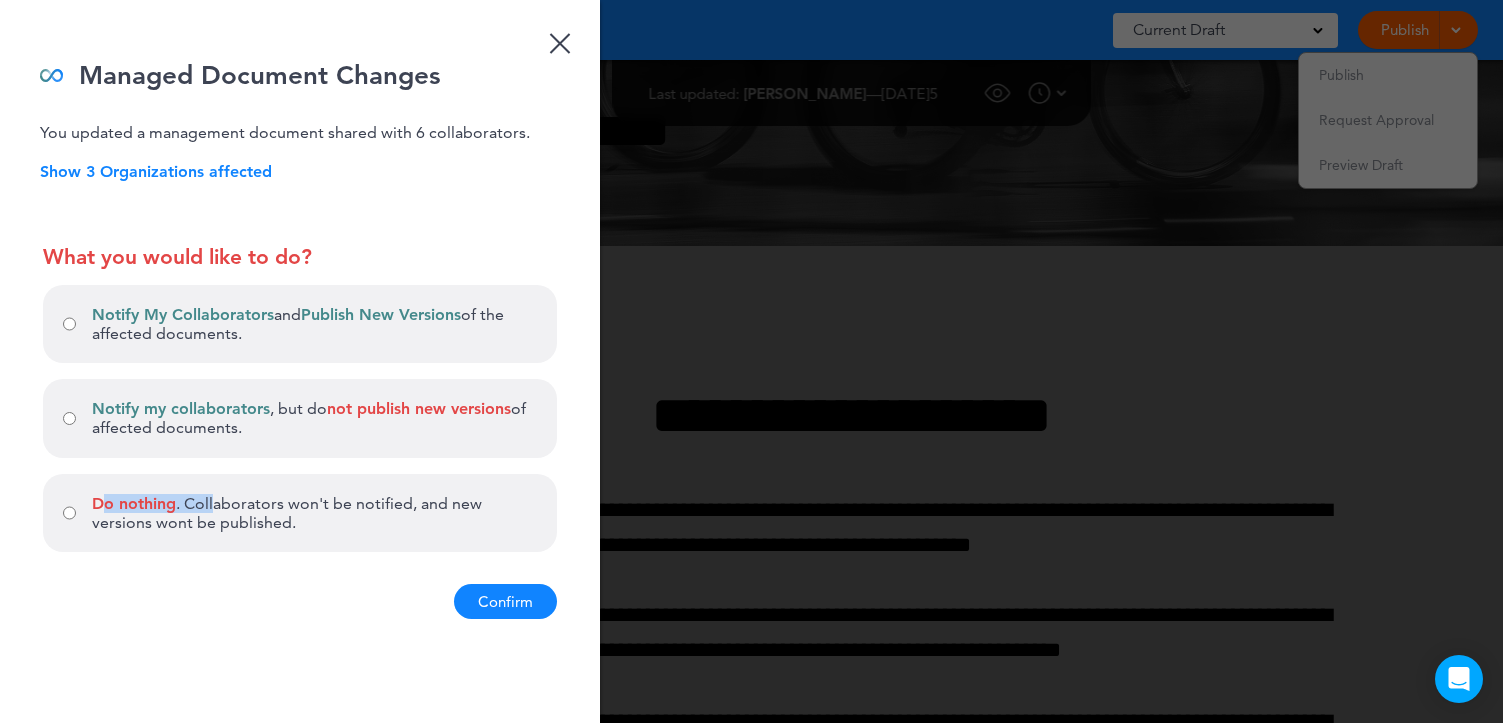 drag, startPoint x: 101, startPoint y: 503, endPoint x: 213, endPoint y: 503, distance: 112 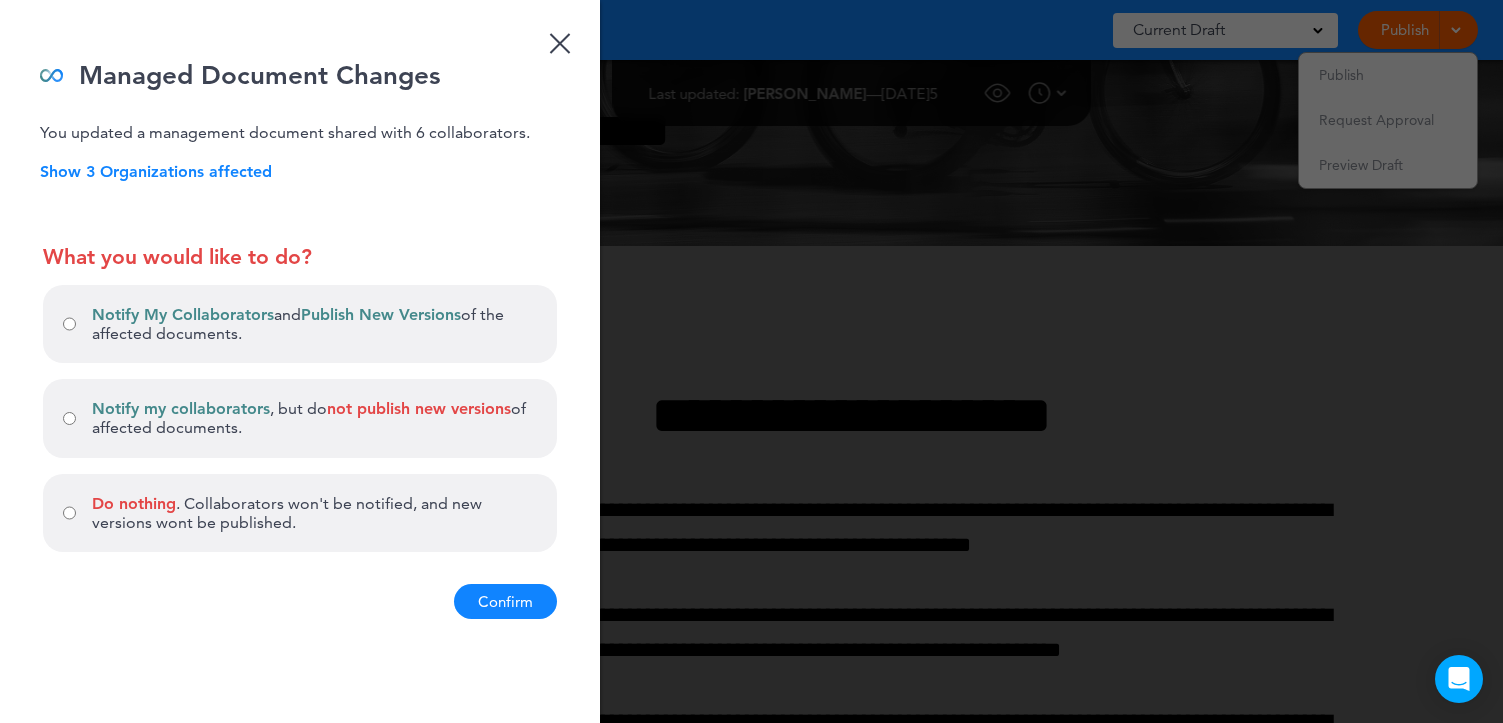 click on "Do nothing . Collaborators won't be notified, and new versions wont be
published." at bounding box center (314, 513) 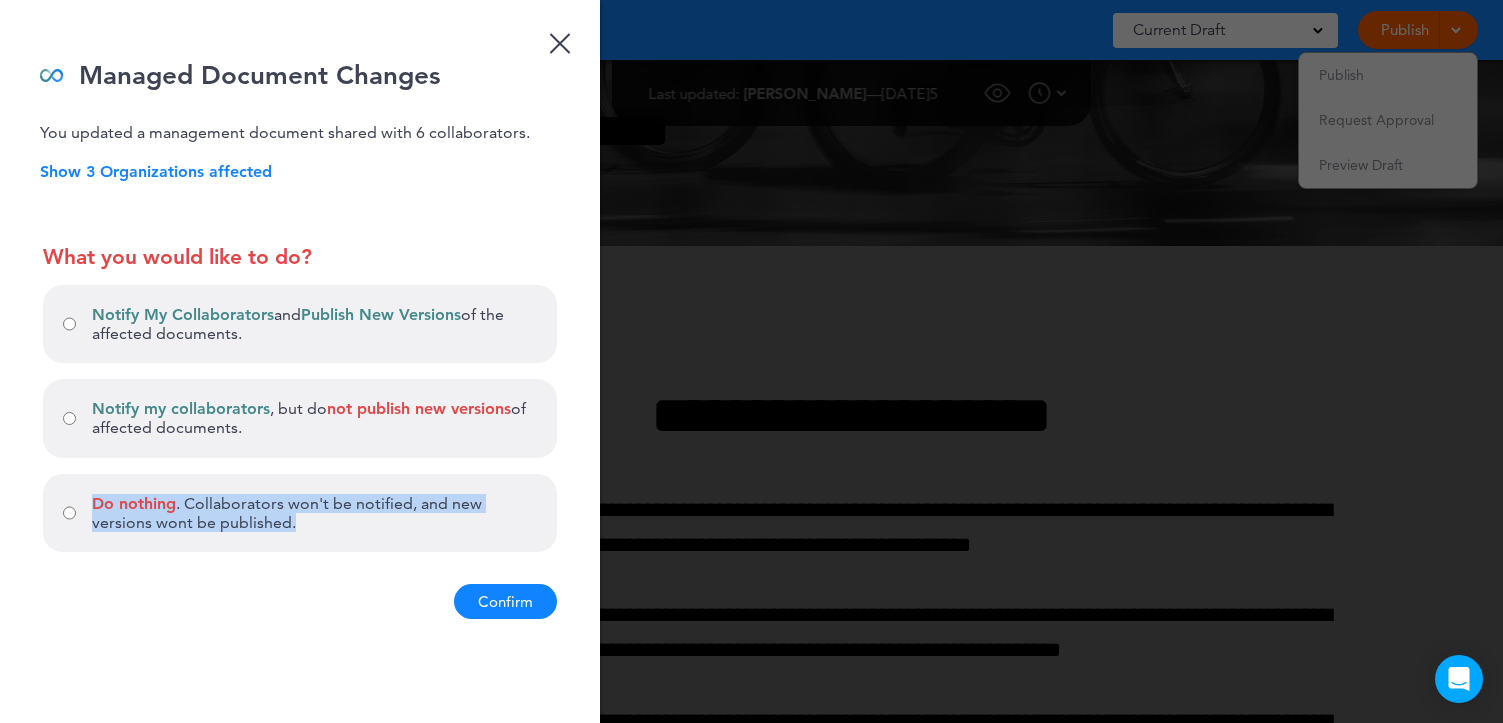 drag, startPoint x: 95, startPoint y: 500, endPoint x: 372, endPoint y: 542, distance: 280.16602 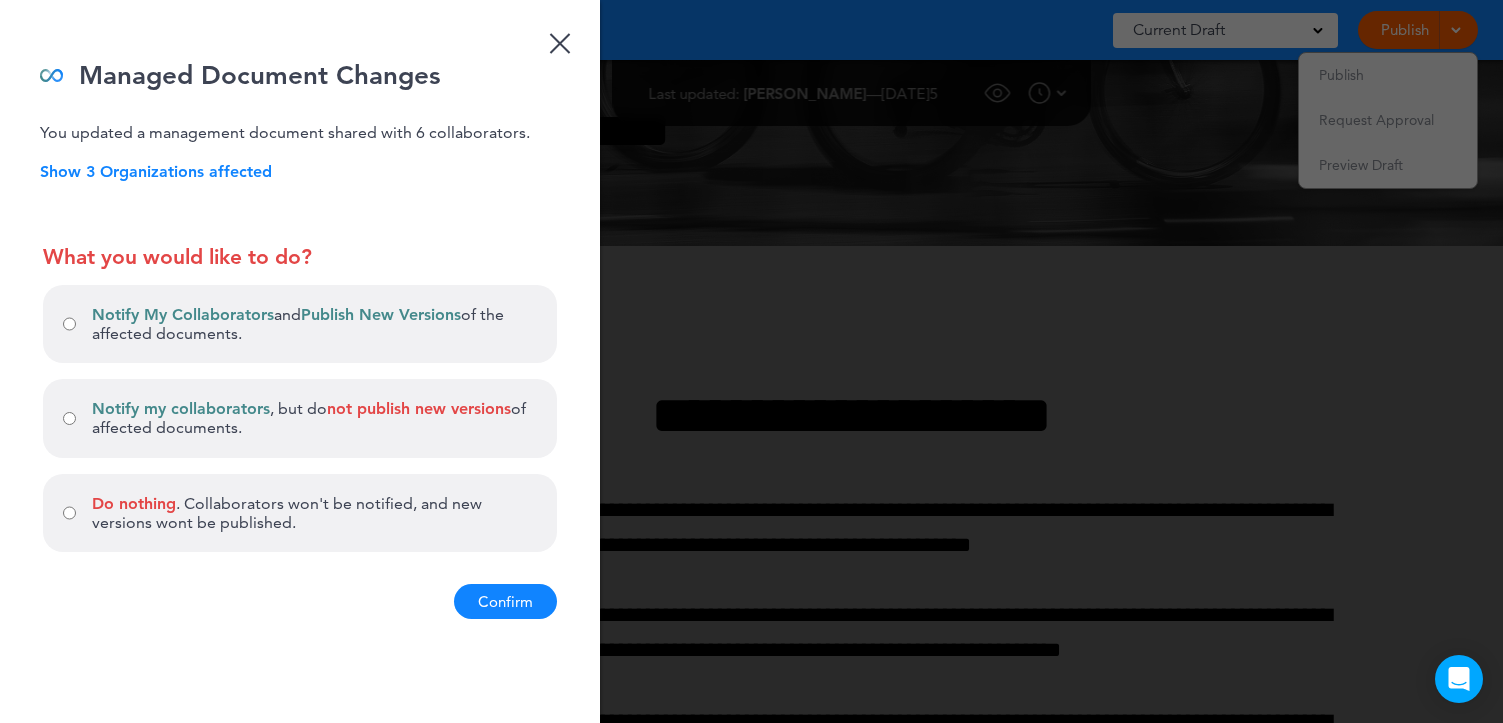 click on "Notify My Collaborators   and   Publish New
Versions  of the affected documents." at bounding box center (300, 324) 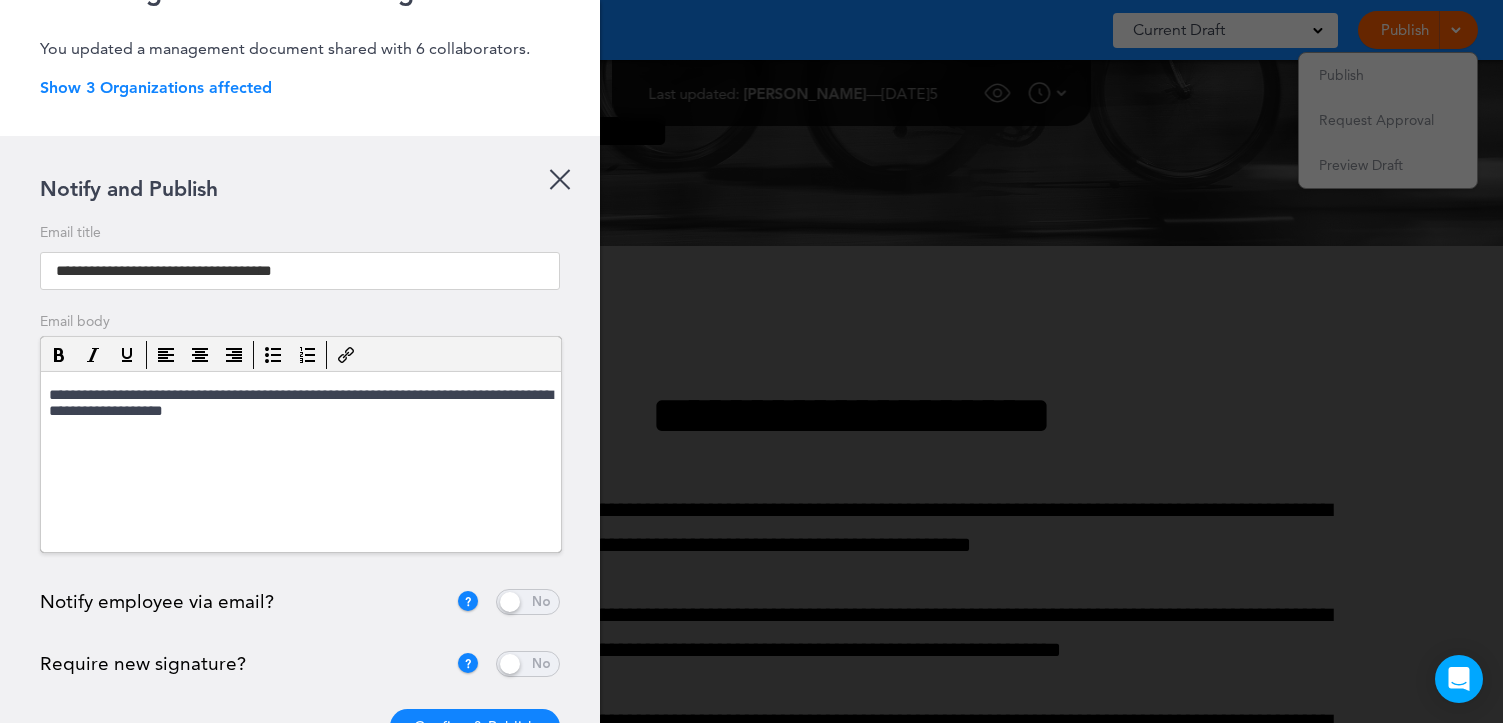 scroll, scrollTop: 70, scrollLeft: 0, axis: vertical 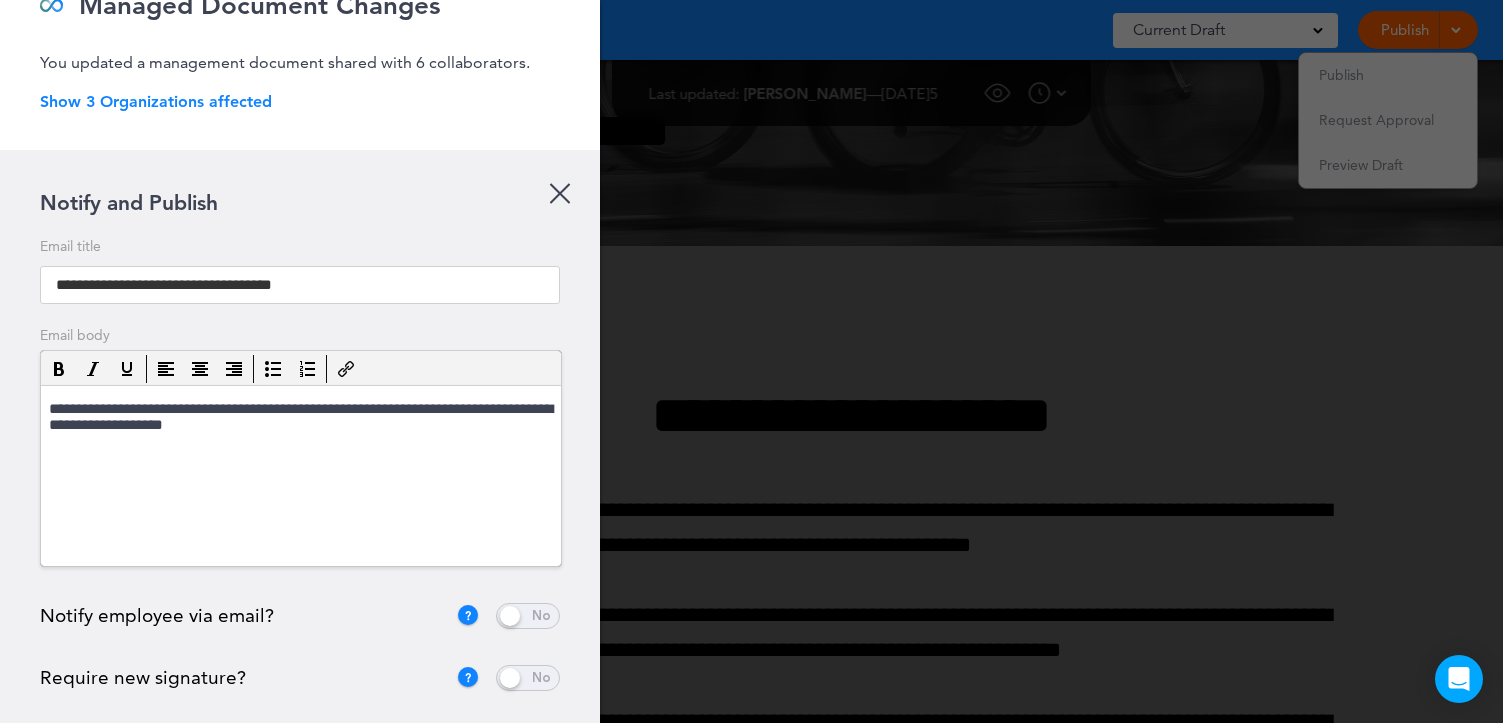 click on "Show 3 Organizations affected" at bounding box center [320, 101] 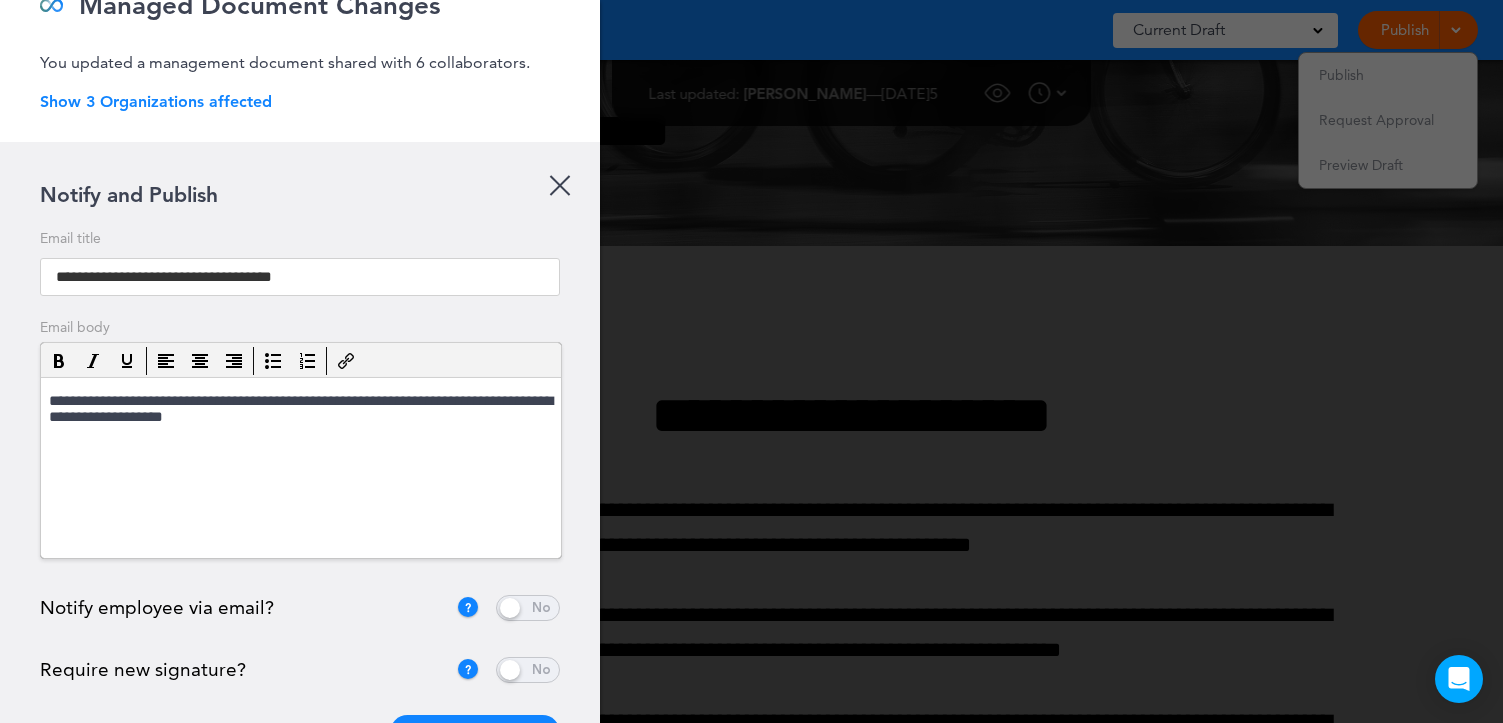 click on "Managed Document Changes
You updated a management document shared with 6 collaborators.
Show 3 Organizations affected
• Pizza Hut • H&R Block • Test" at bounding box center [300, 36] 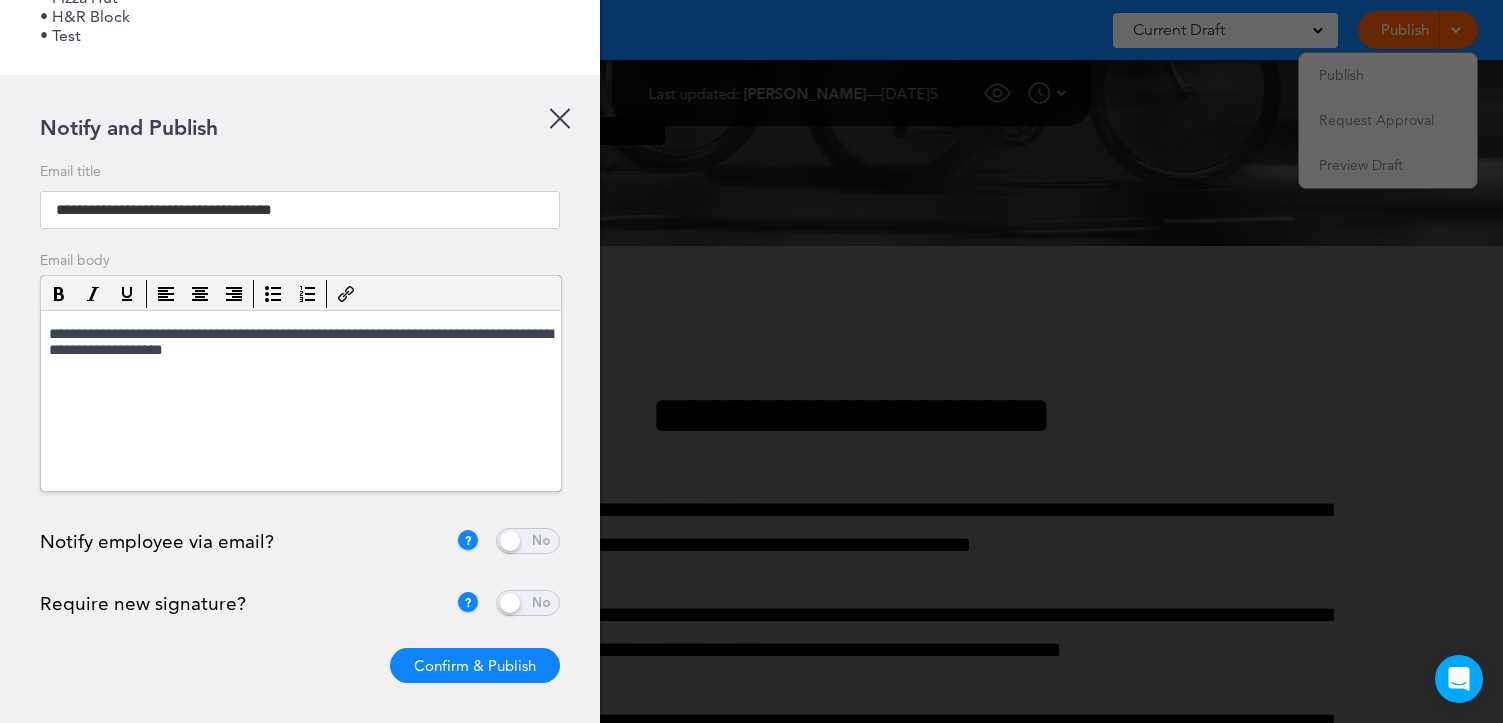 scroll, scrollTop: 0, scrollLeft: 0, axis: both 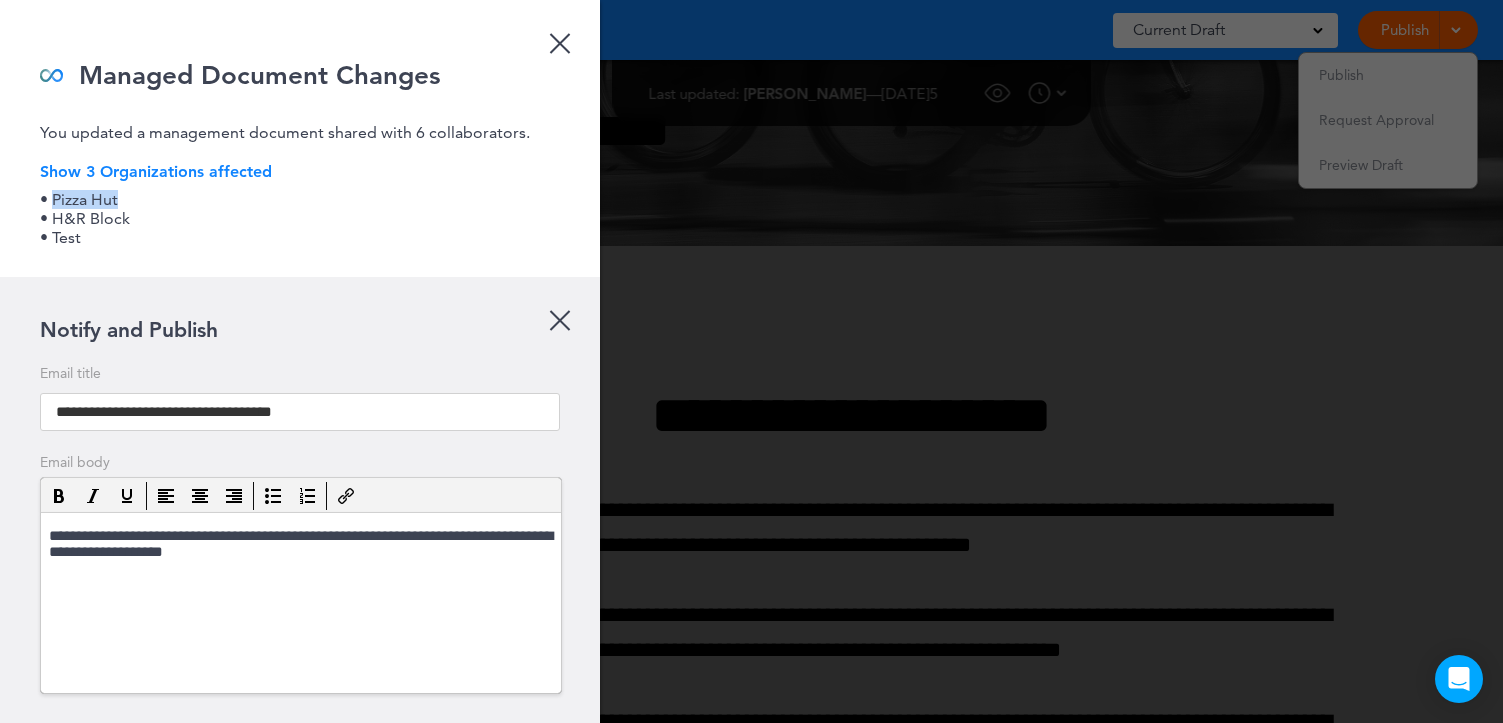 drag, startPoint x: 54, startPoint y: 195, endPoint x: 139, endPoint y: 197, distance: 85.02353 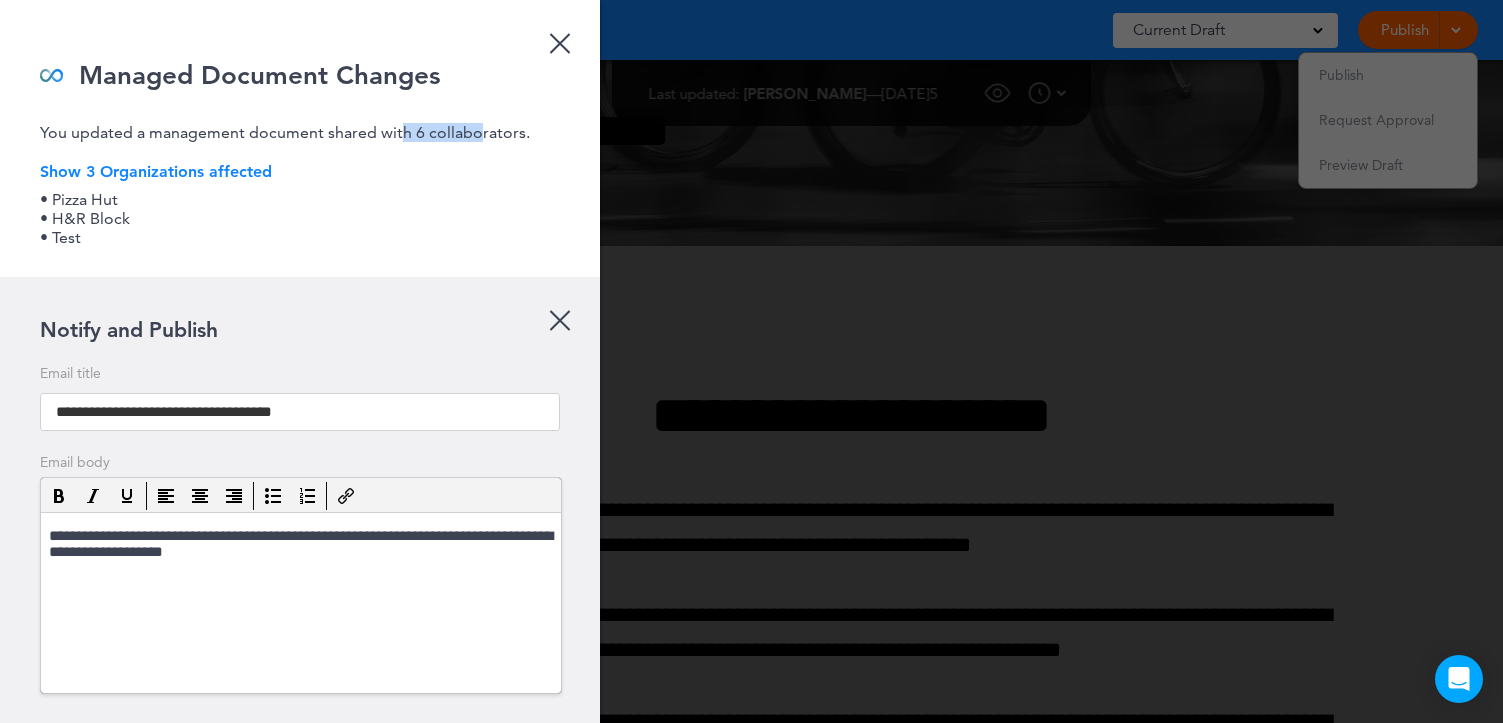 drag, startPoint x: 475, startPoint y: 138, endPoint x: 402, endPoint y: 124, distance: 74.330345 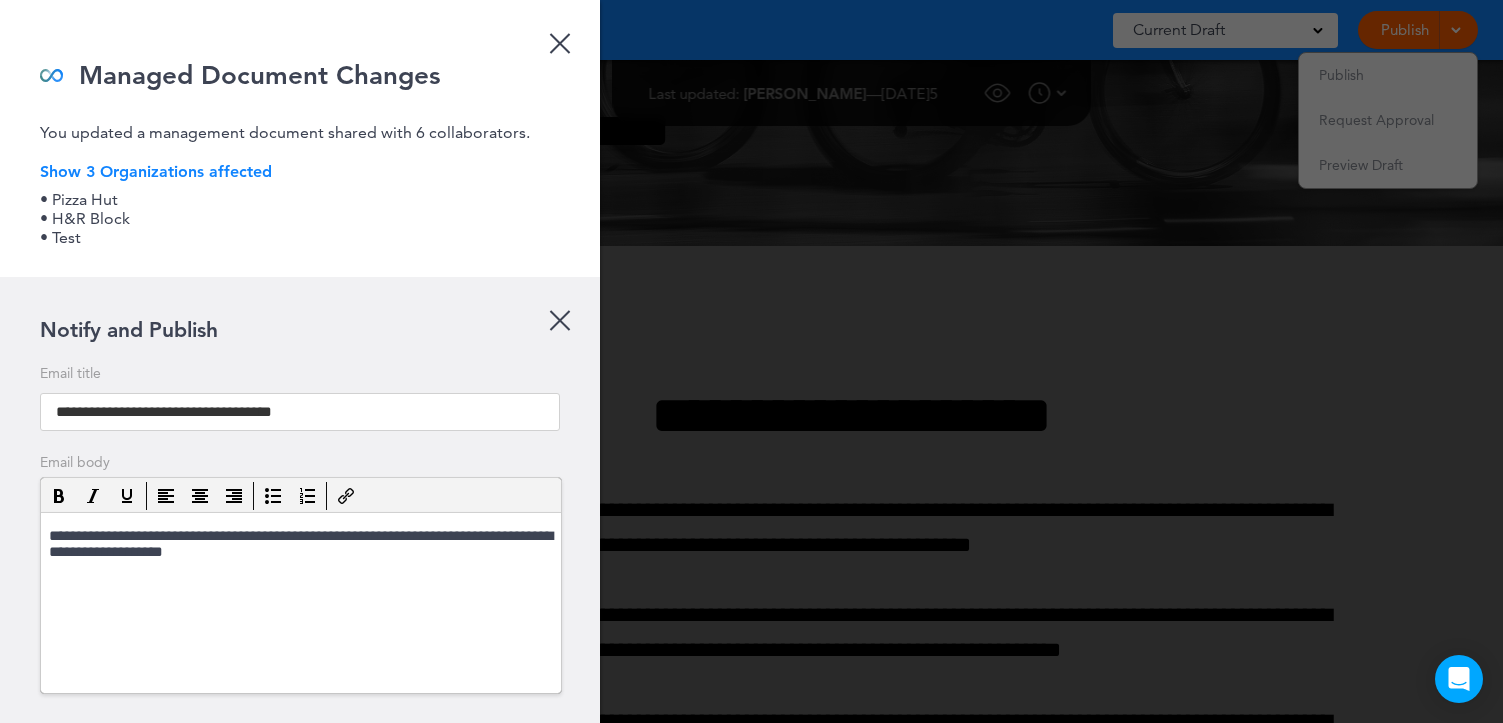click on "Managed Document Changes
You updated a management document shared with 6 collaborators.
Show 3 Organizations affected
• Pizza Hut • H&R Block • Test" at bounding box center (300, 138) 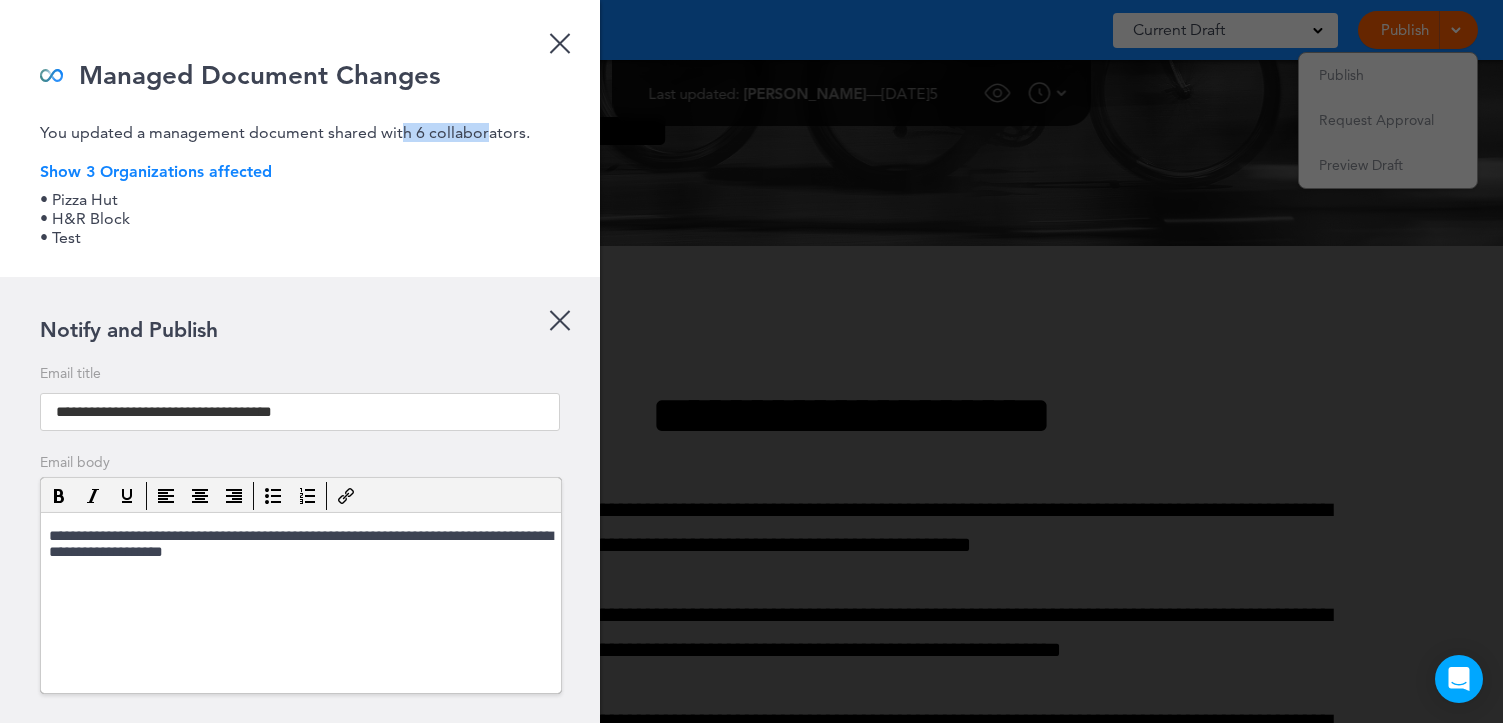 drag, startPoint x: 483, startPoint y: 139, endPoint x: 399, endPoint y: 137, distance: 84.0238 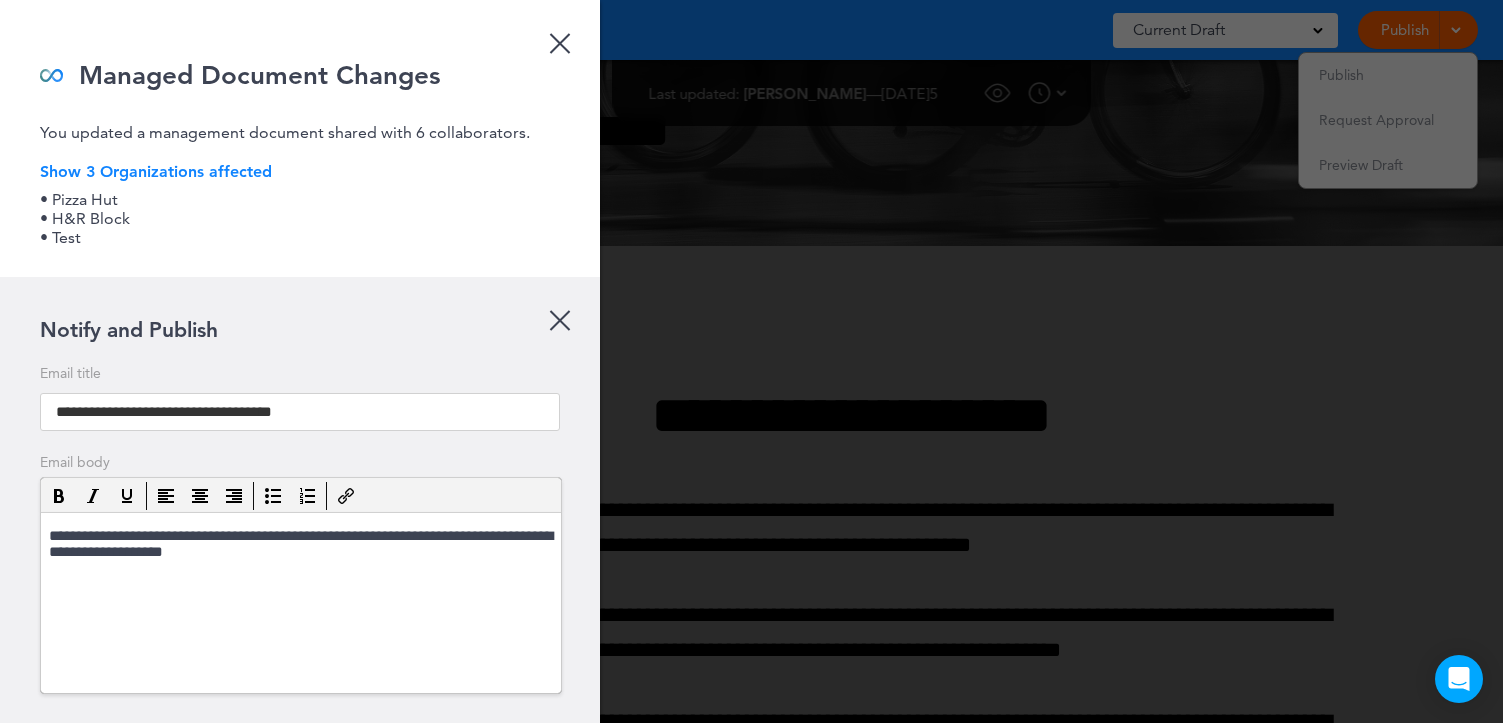 click on "• H&R Block" at bounding box center [320, 218] 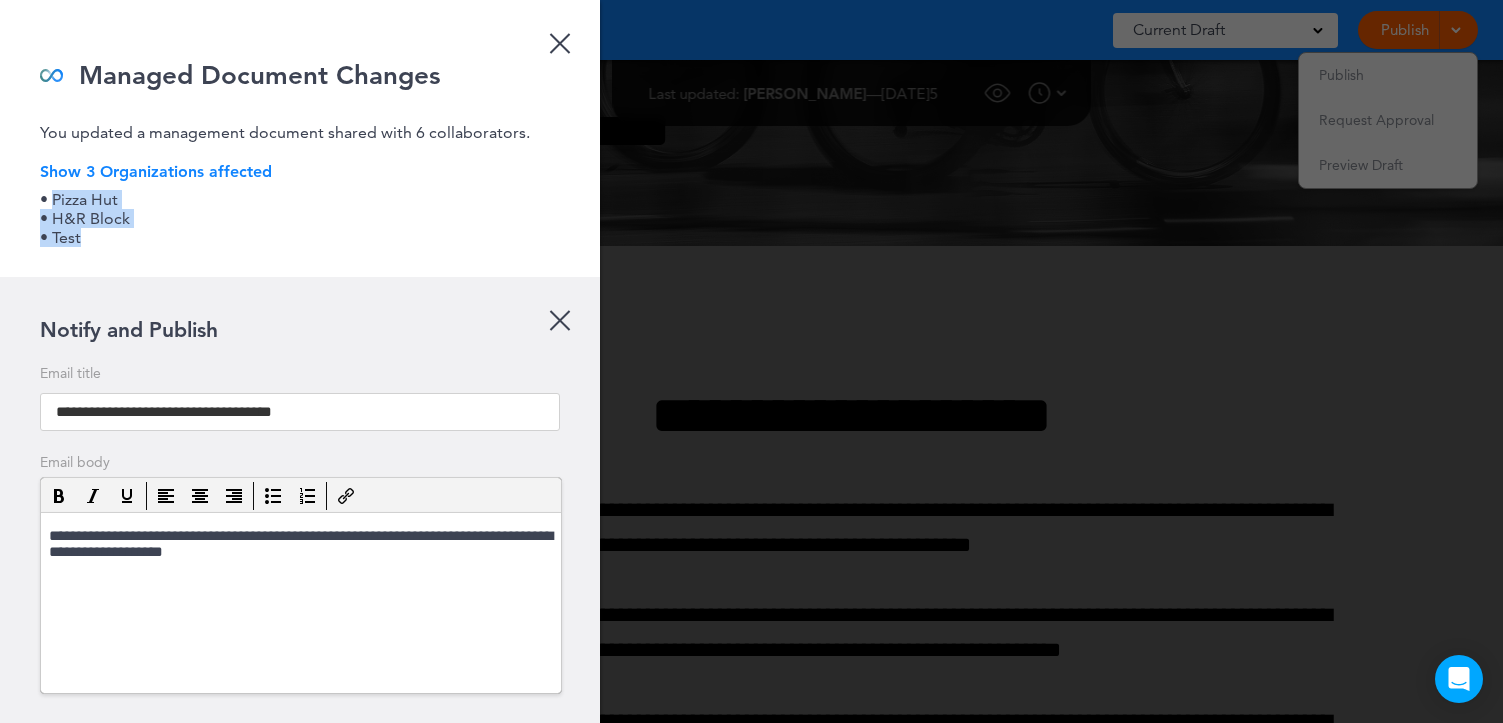 drag, startPoint x: 51, startPoint y: 195, endPoint x: 407, endPoint y: 251, distance: 360.3776 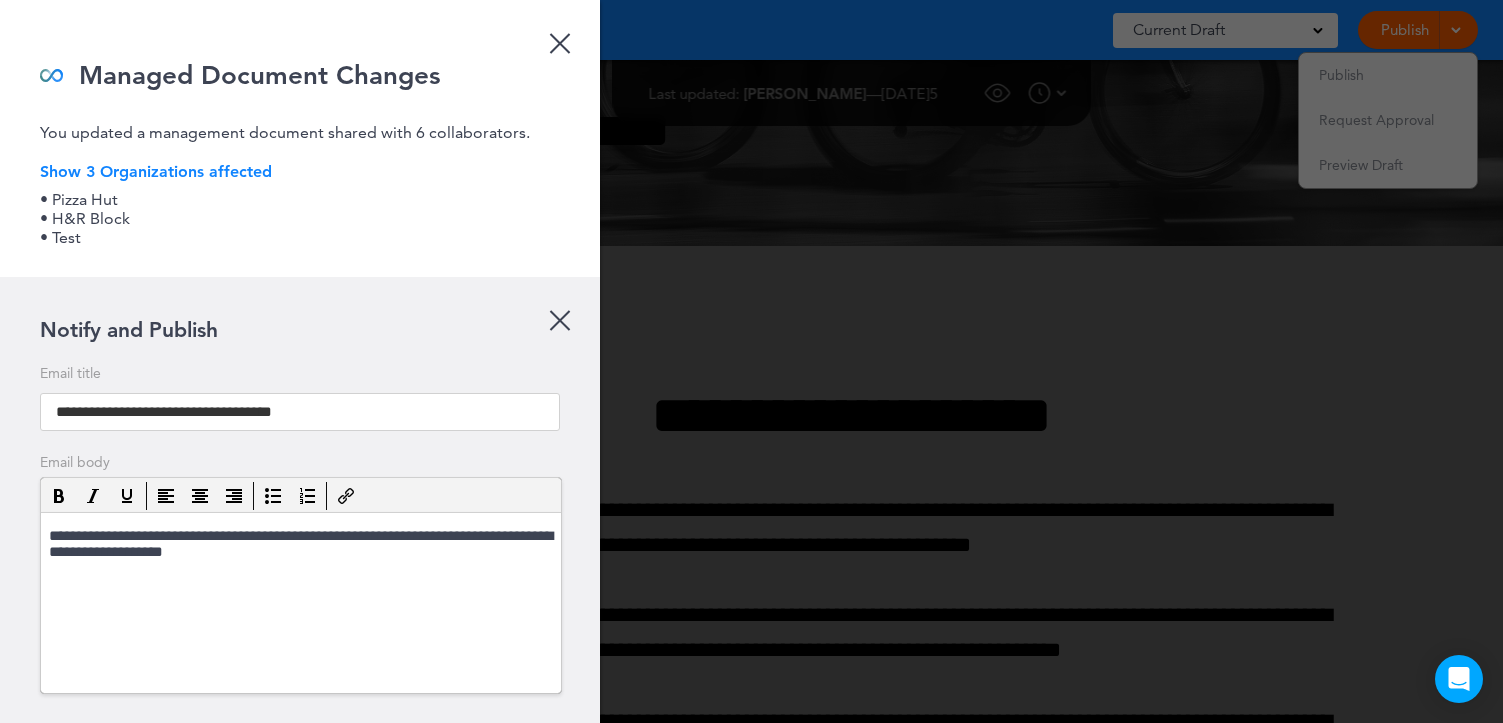 click on "Managed Document Changes
You updated a management document shared with 6 collaborators.
Show 3 Organizations affected
• Pizza Hut • H&R Block • Test" at bounding box center [300, 138] 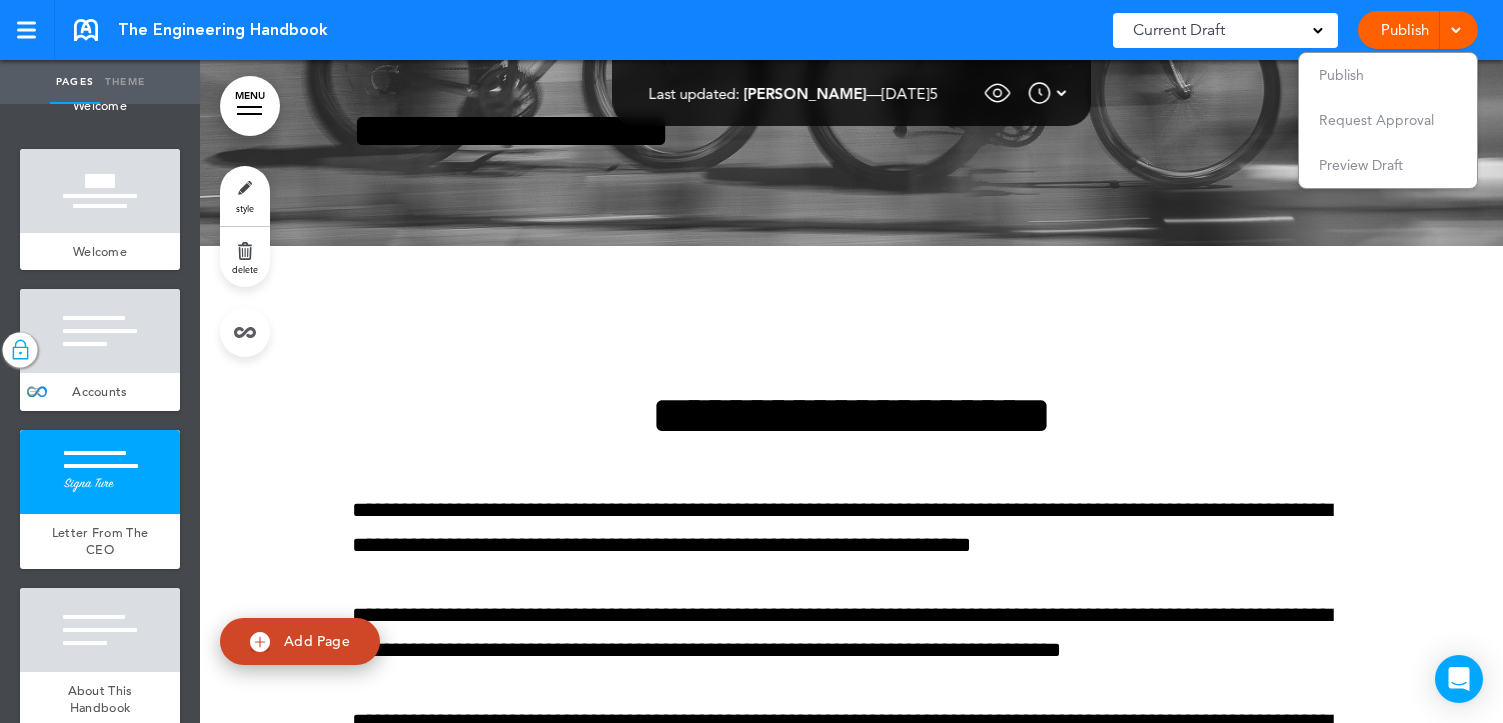 scroll, scrollTop: 30, scrollLeft: 0, axis: vertical 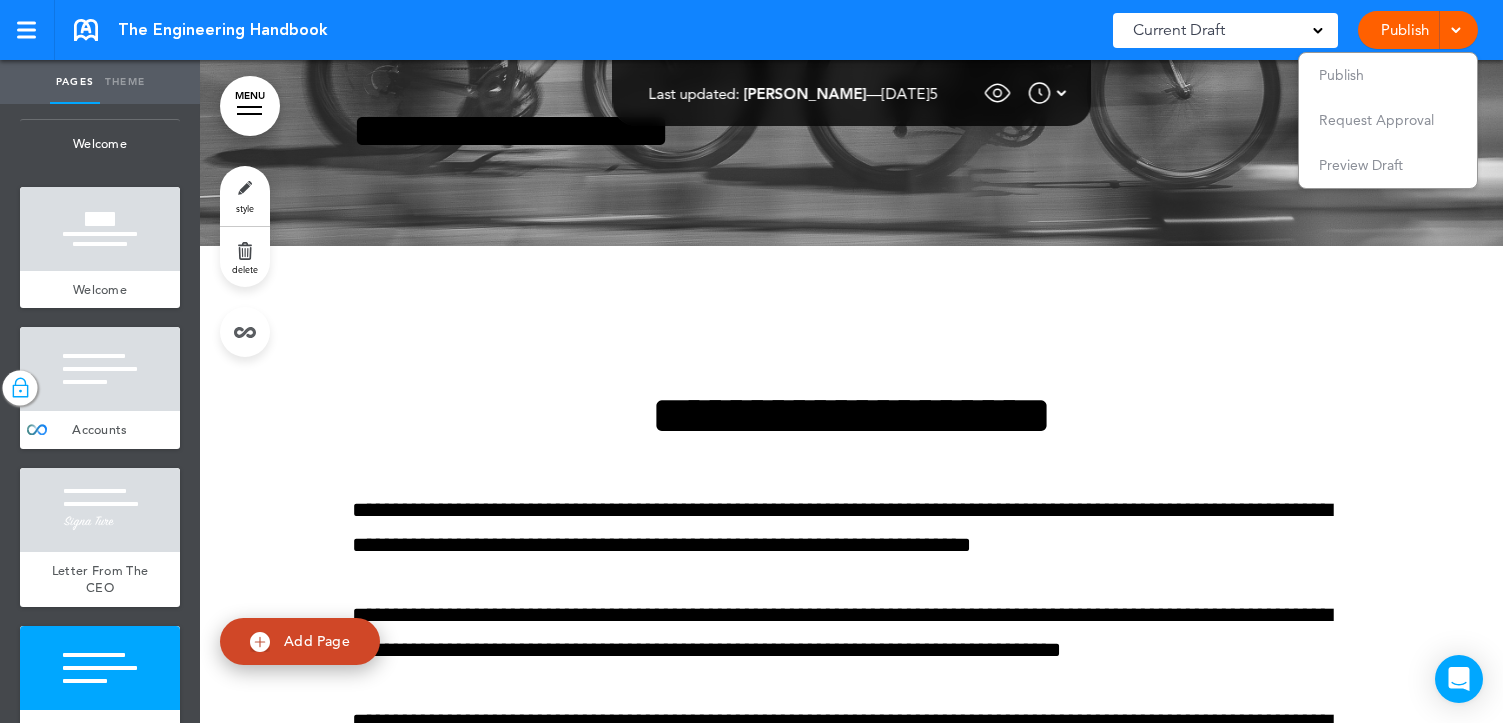 click on "**********" at bounding box center [852, 606] 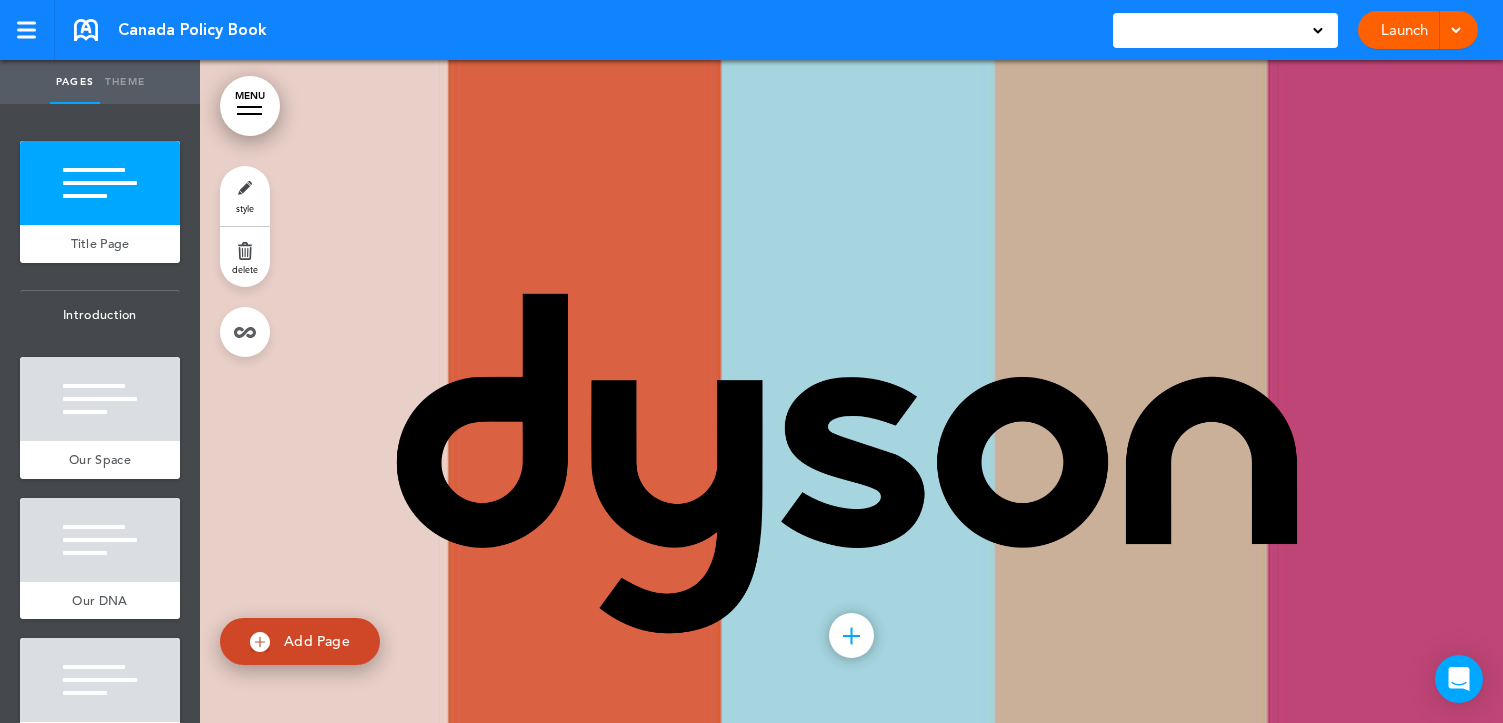 scroll, scrollTop: 0, scrollLeft: 0, axis: both 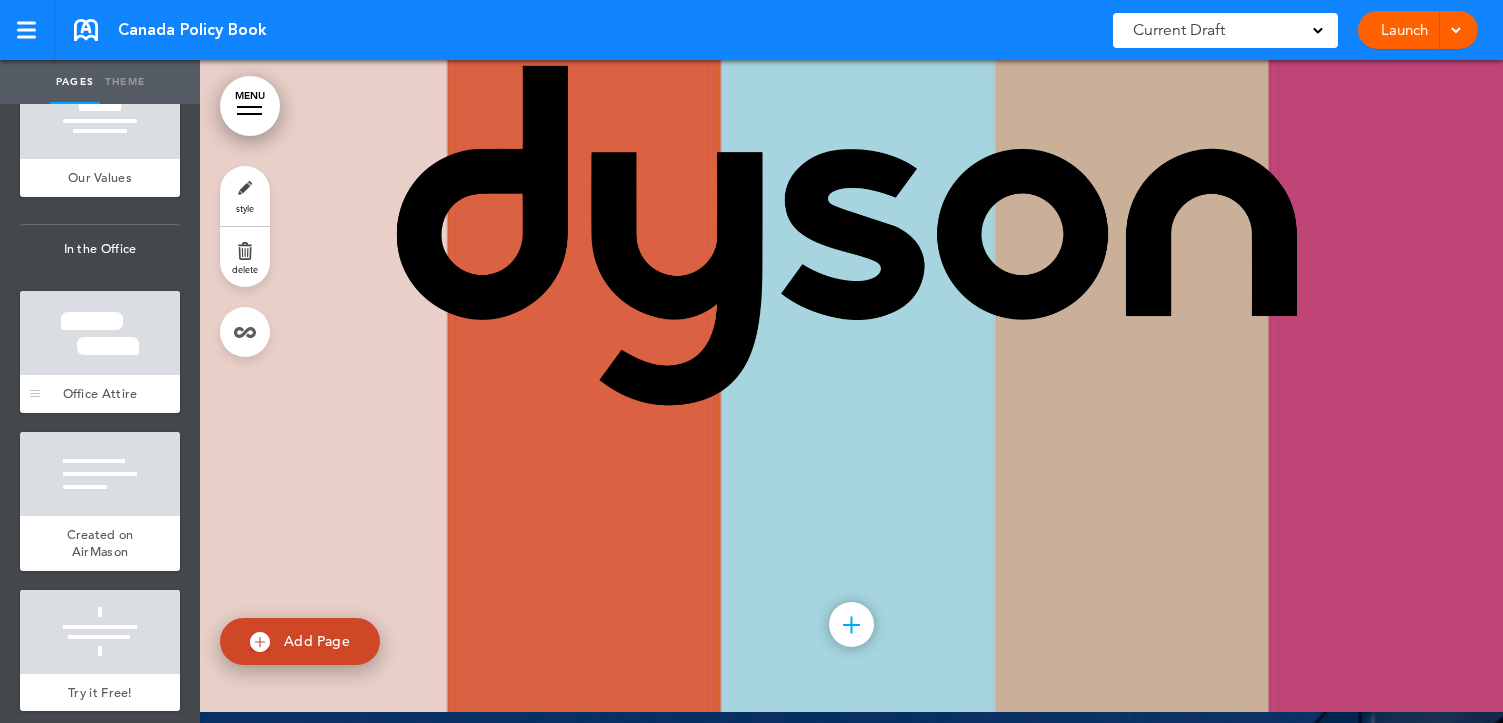 click at bounding box center (100, 333) 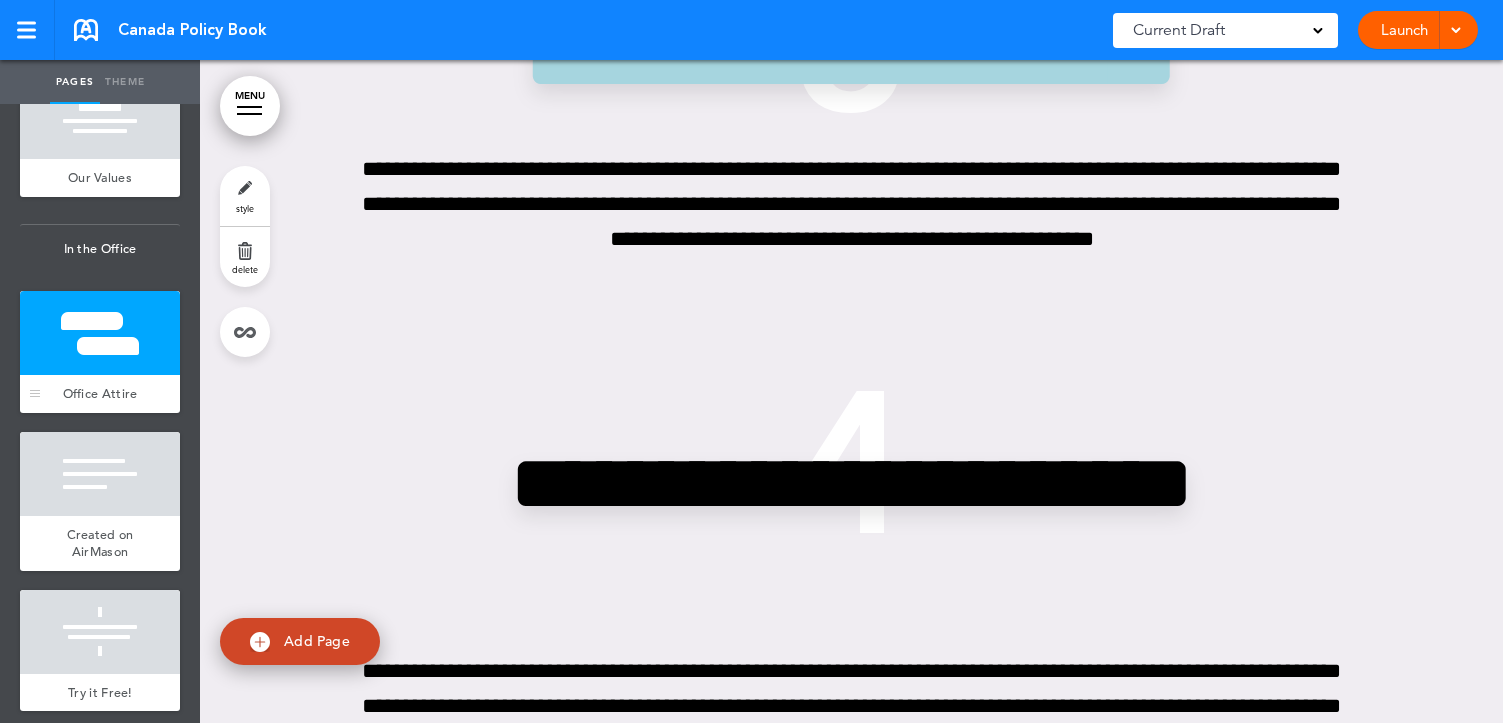scroll, scrollTop: 6180, scrollLeft: 0, axis: vertical 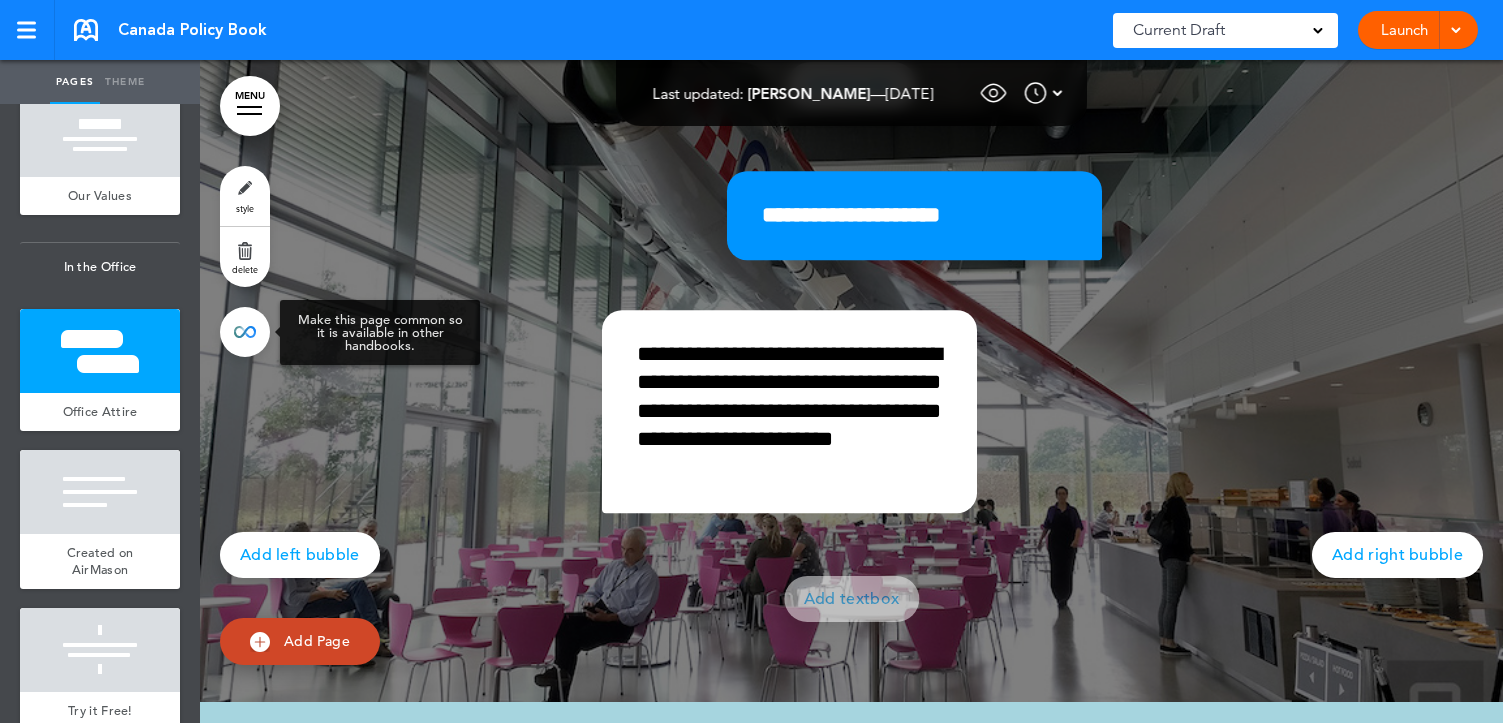 click at bounding box center [245, 332] 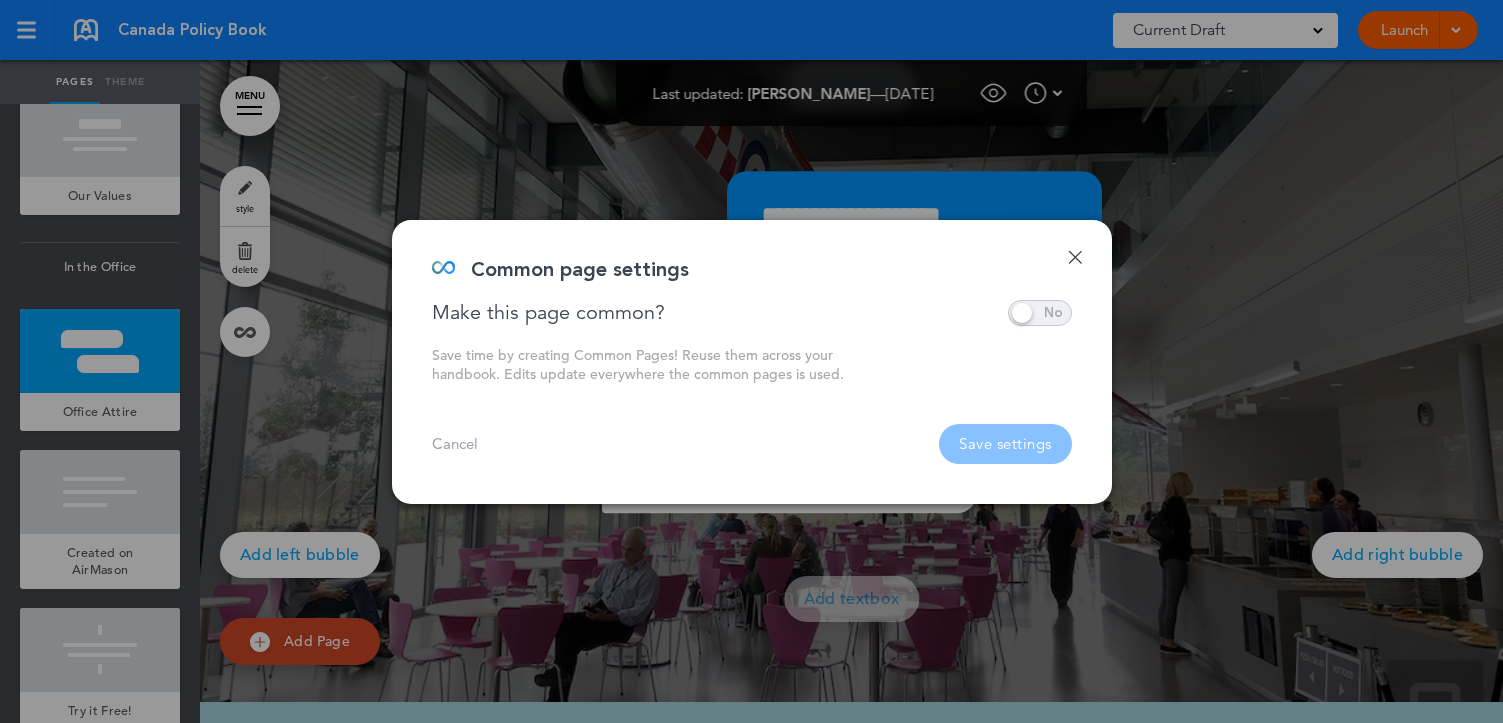 click at bounding box center [1040, 313] 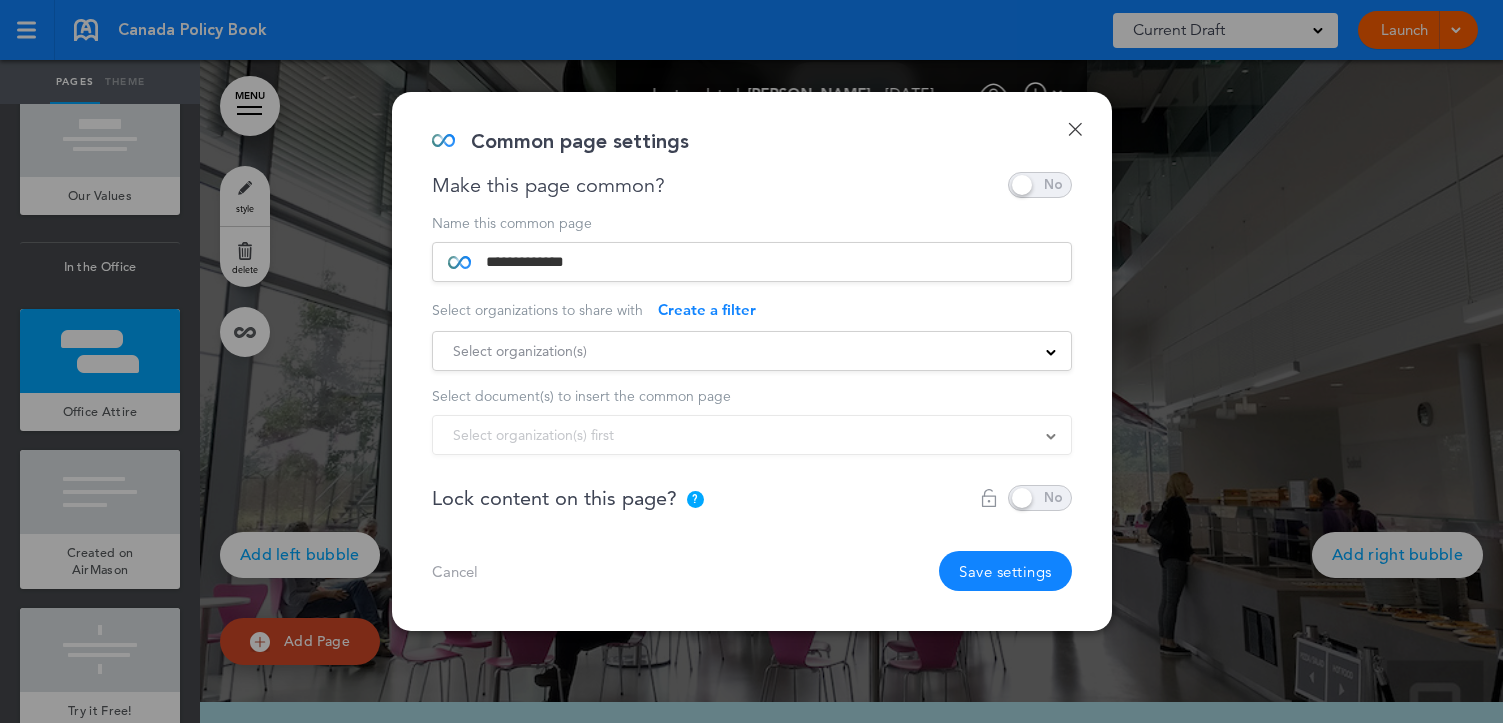 click on "Select organization(s)" at bounding box center [752, 351] 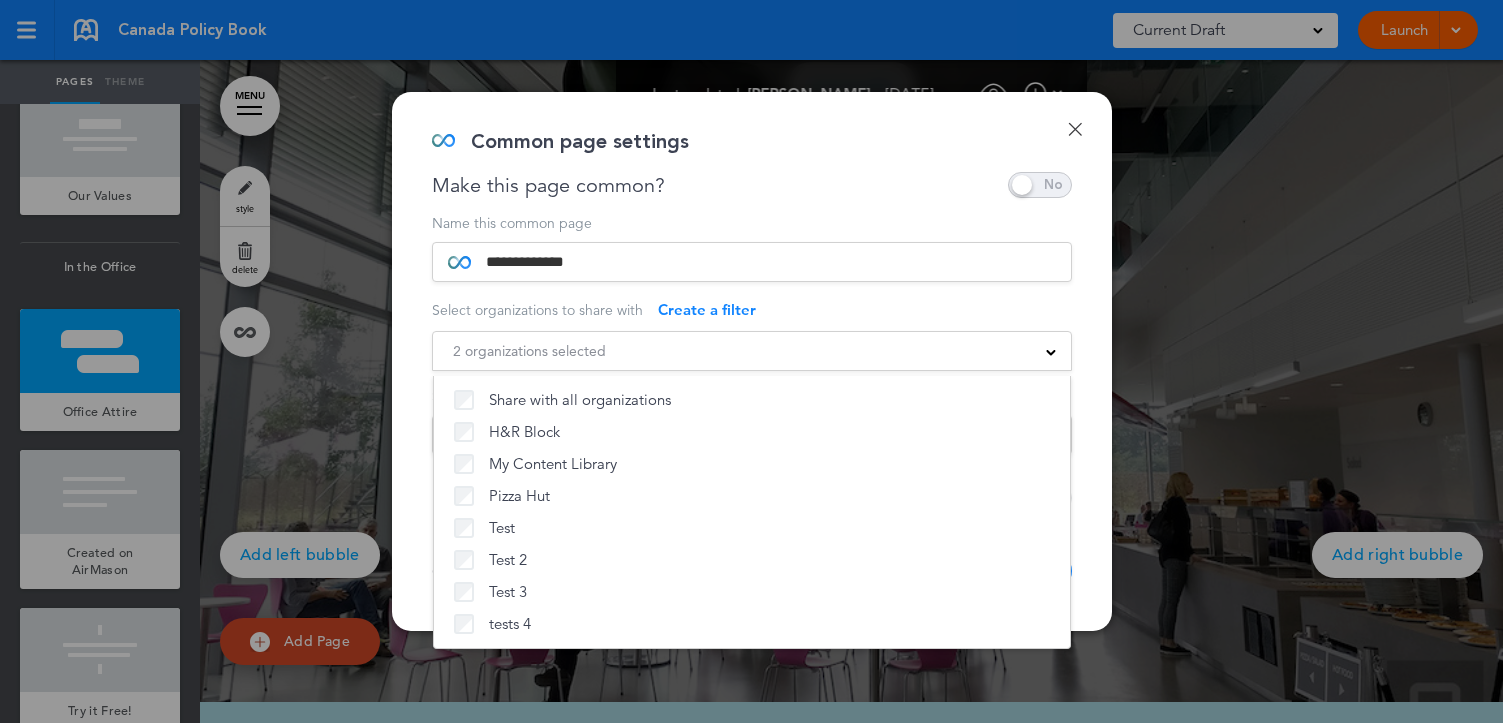 click on "**********" at bounding box center [752, 361] 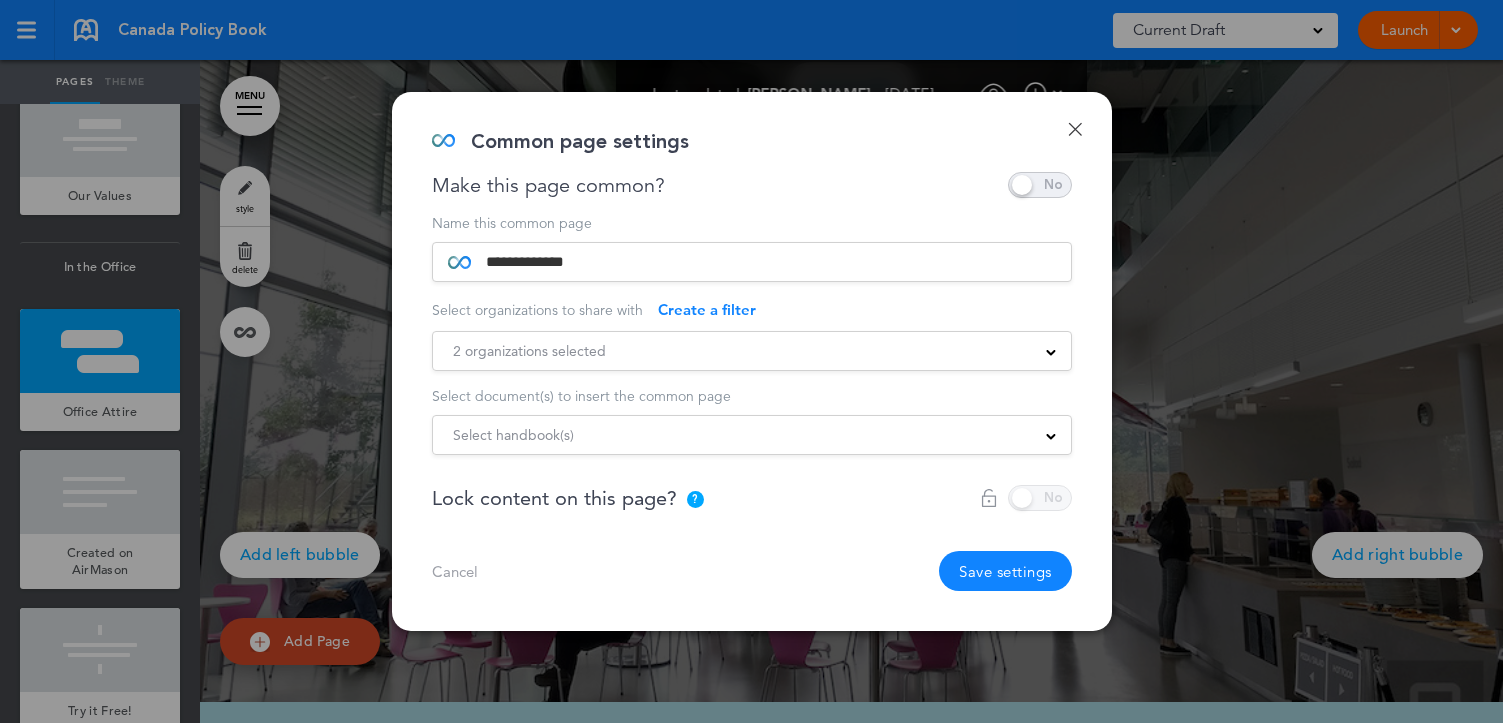 click on "Select handbook(s)" at bounding box center (752, 435) 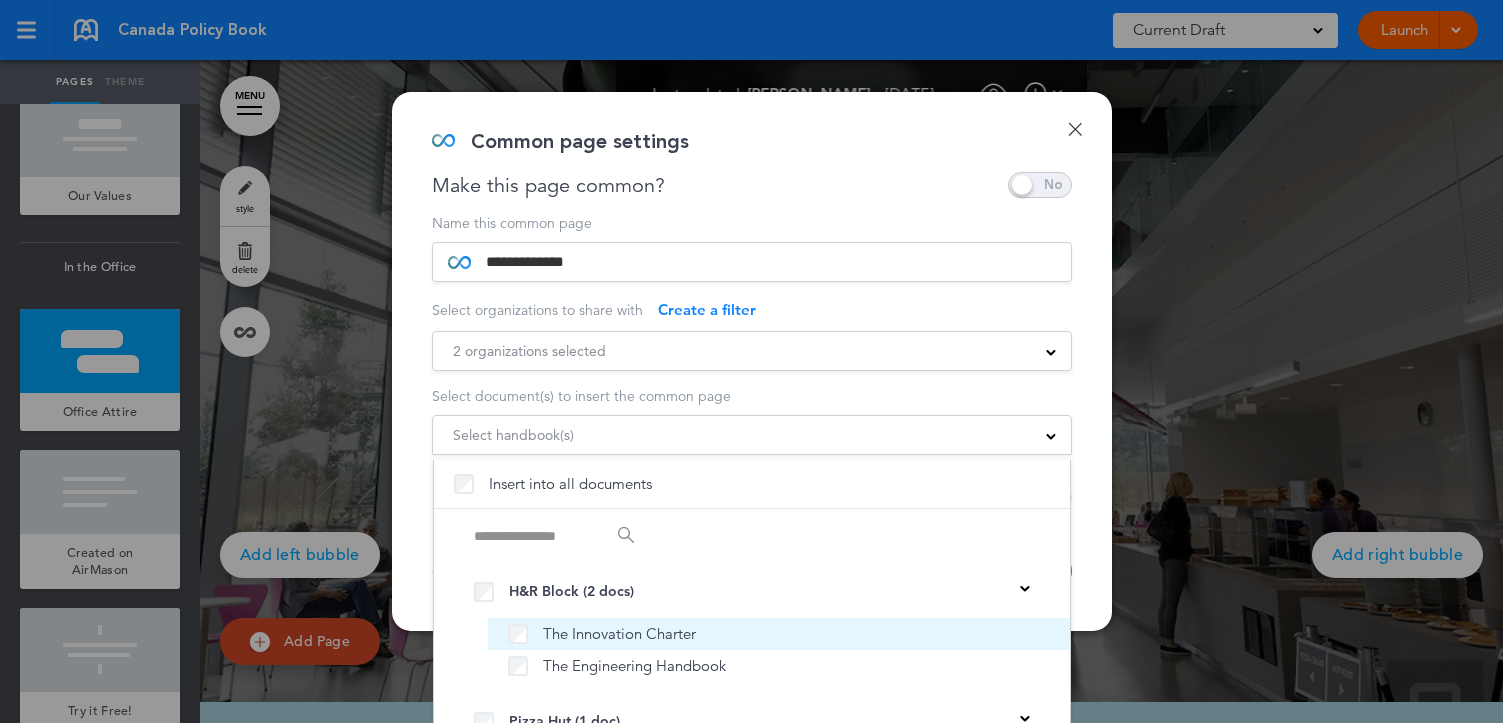 click on "The Innovation Charter" at bounding box center (779, 634) 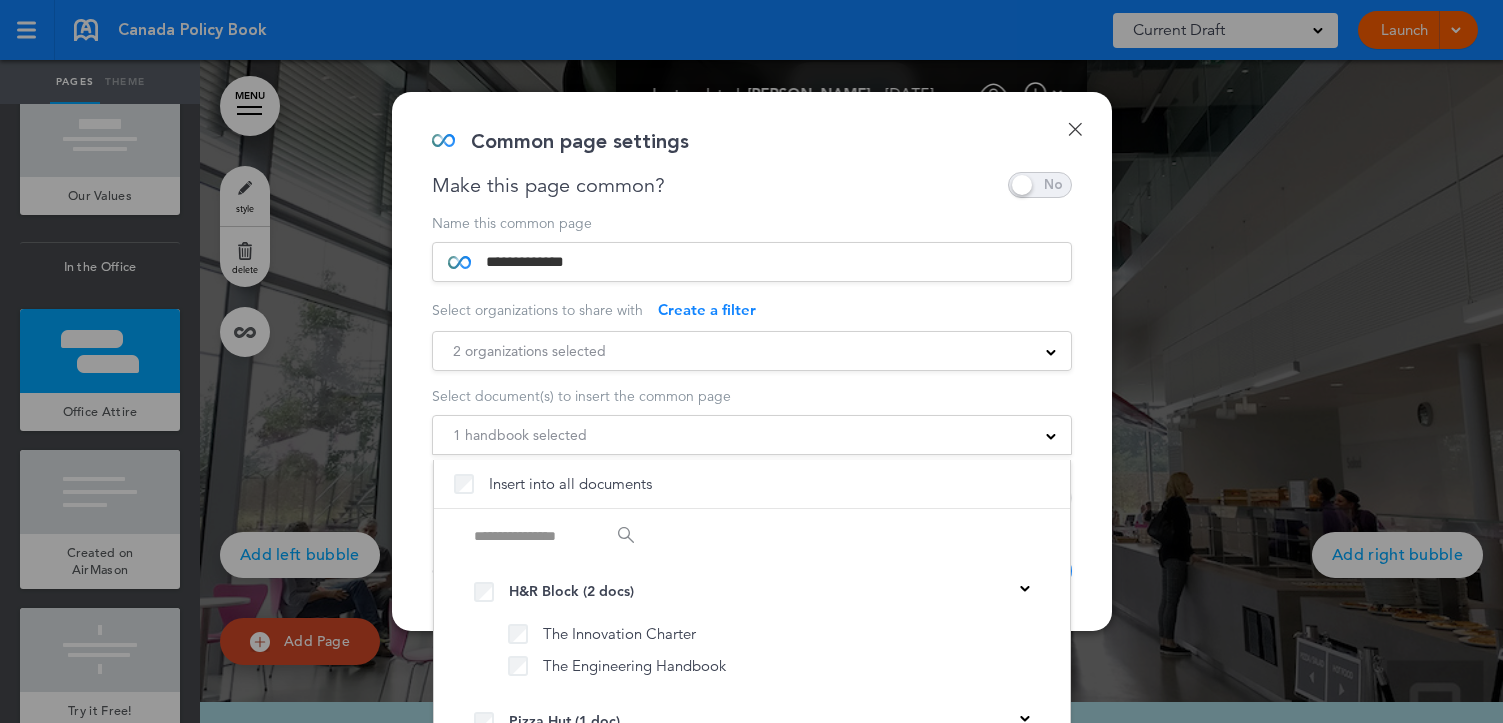 click at bounding box center [751, 361] 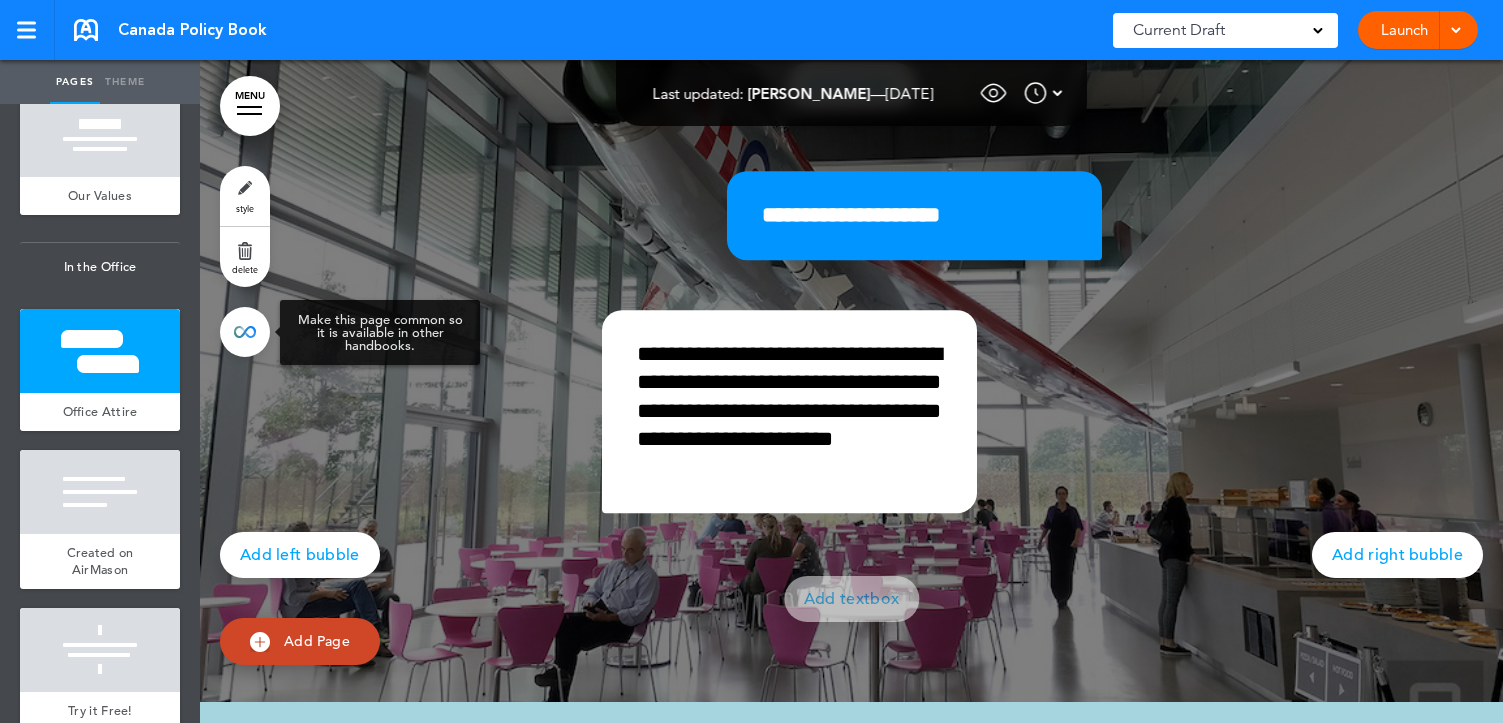 click at bounding box center (245, 332) 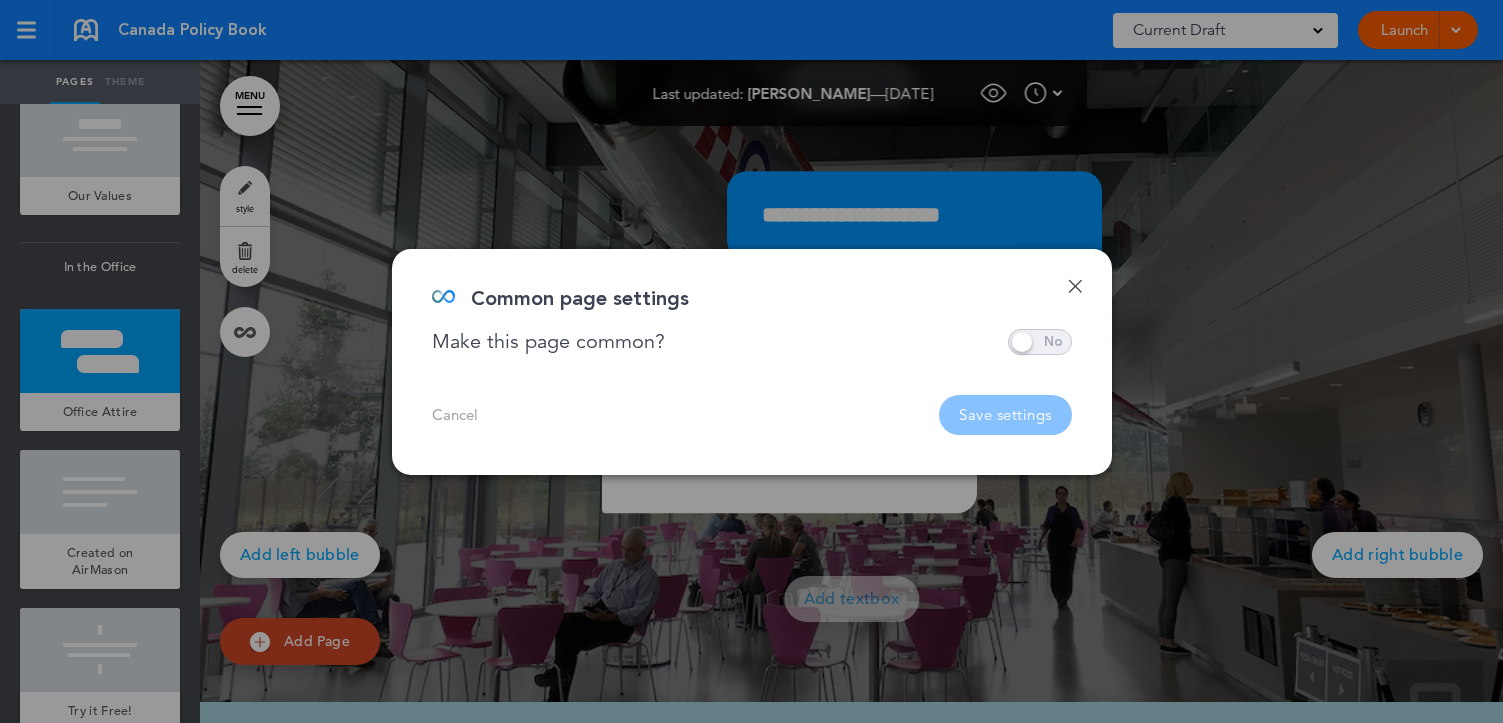 click at bounding box center [1040, 342] 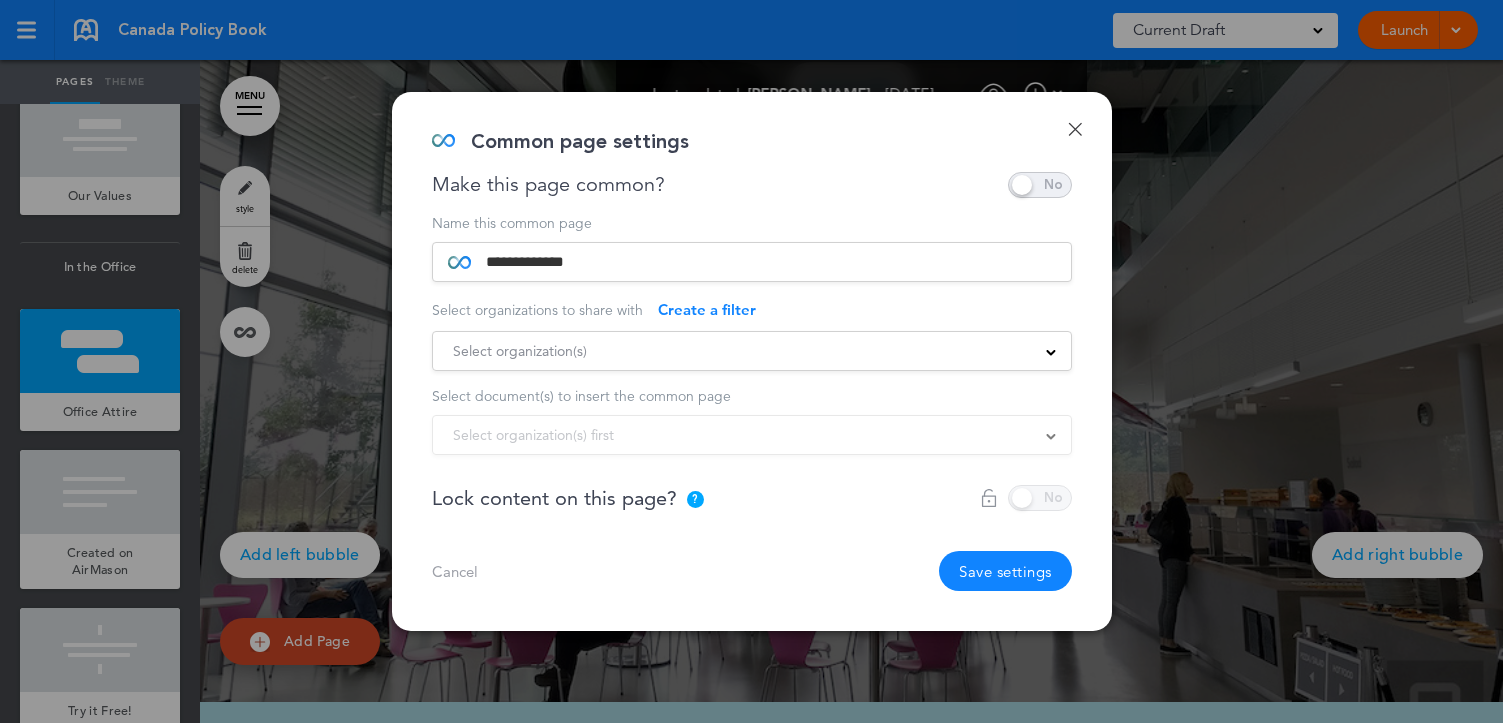 click on "Select organization(s)
Share with all organizations
H&R Block
My Content Library
Pizza Hut
Test
Test 2
Test 3
tests 4" at bounding box center [752, 351] 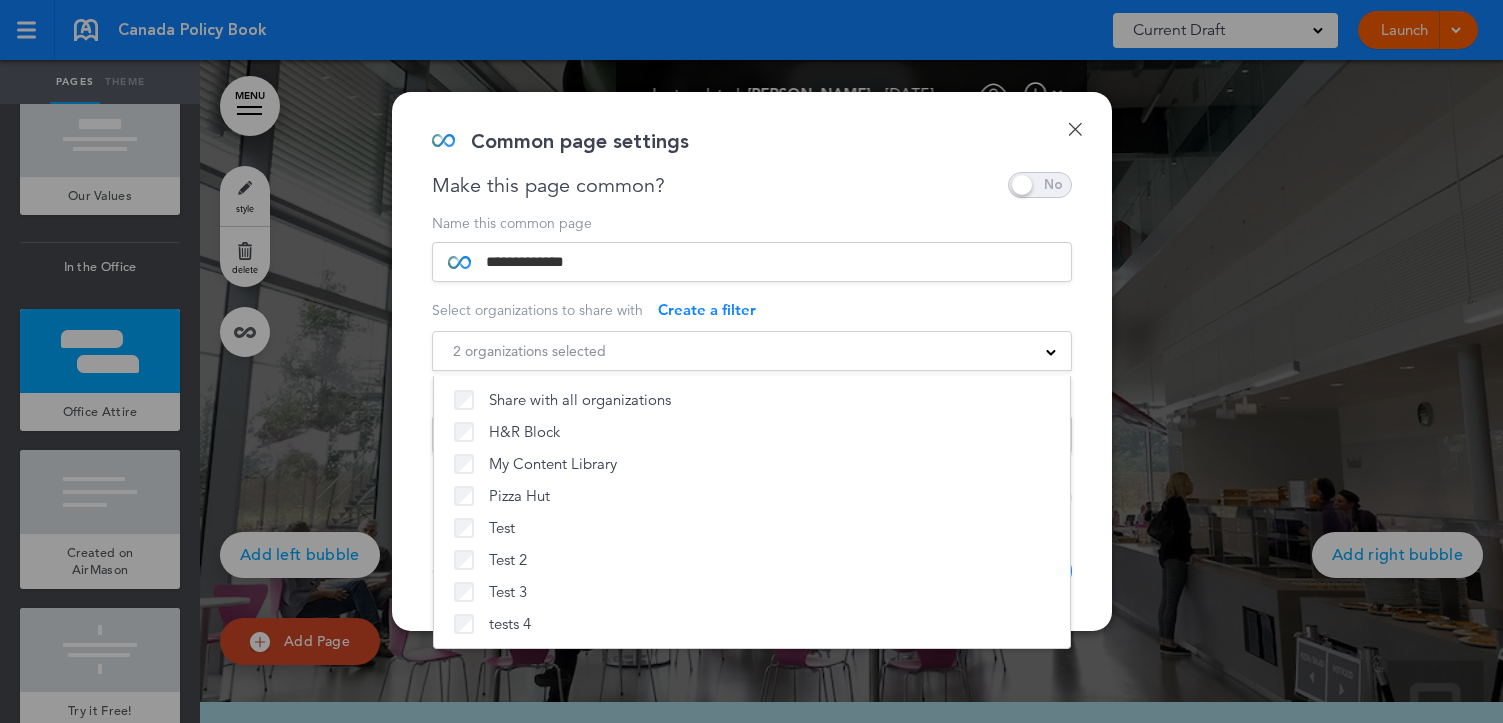 click on "**********" at bounding box center (752, 361) 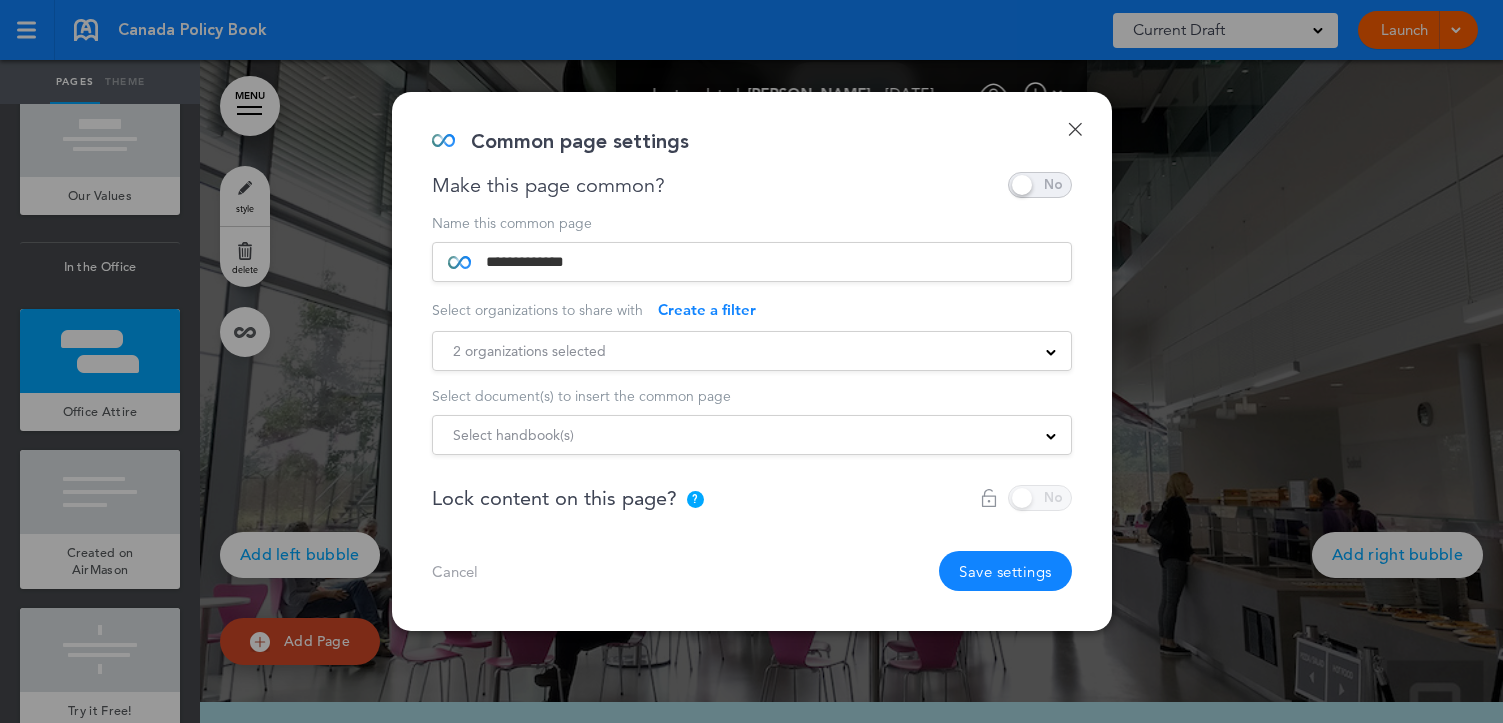 click on "Select handbook(s)" at bounding box center (752, 435) 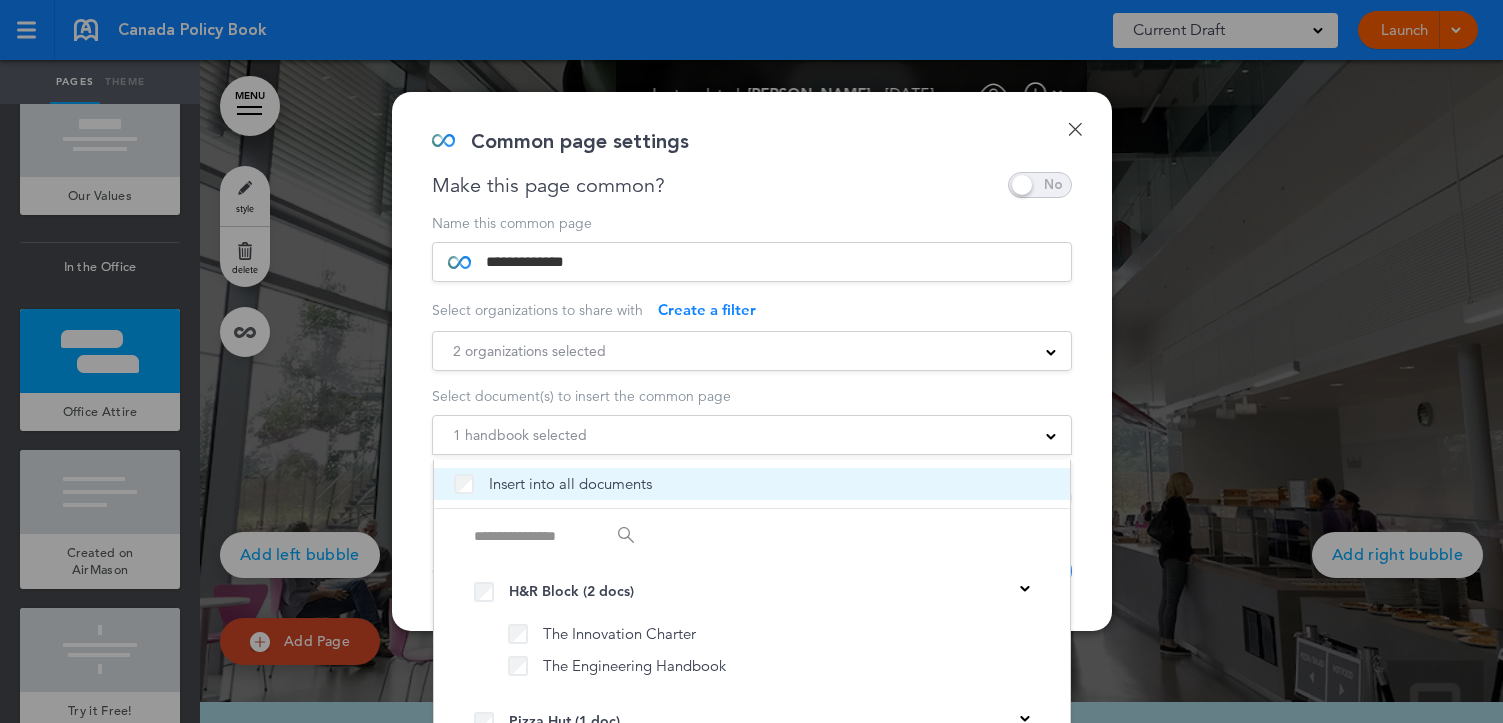 click on "Insert into all documents" at bounding box center [752, 484] 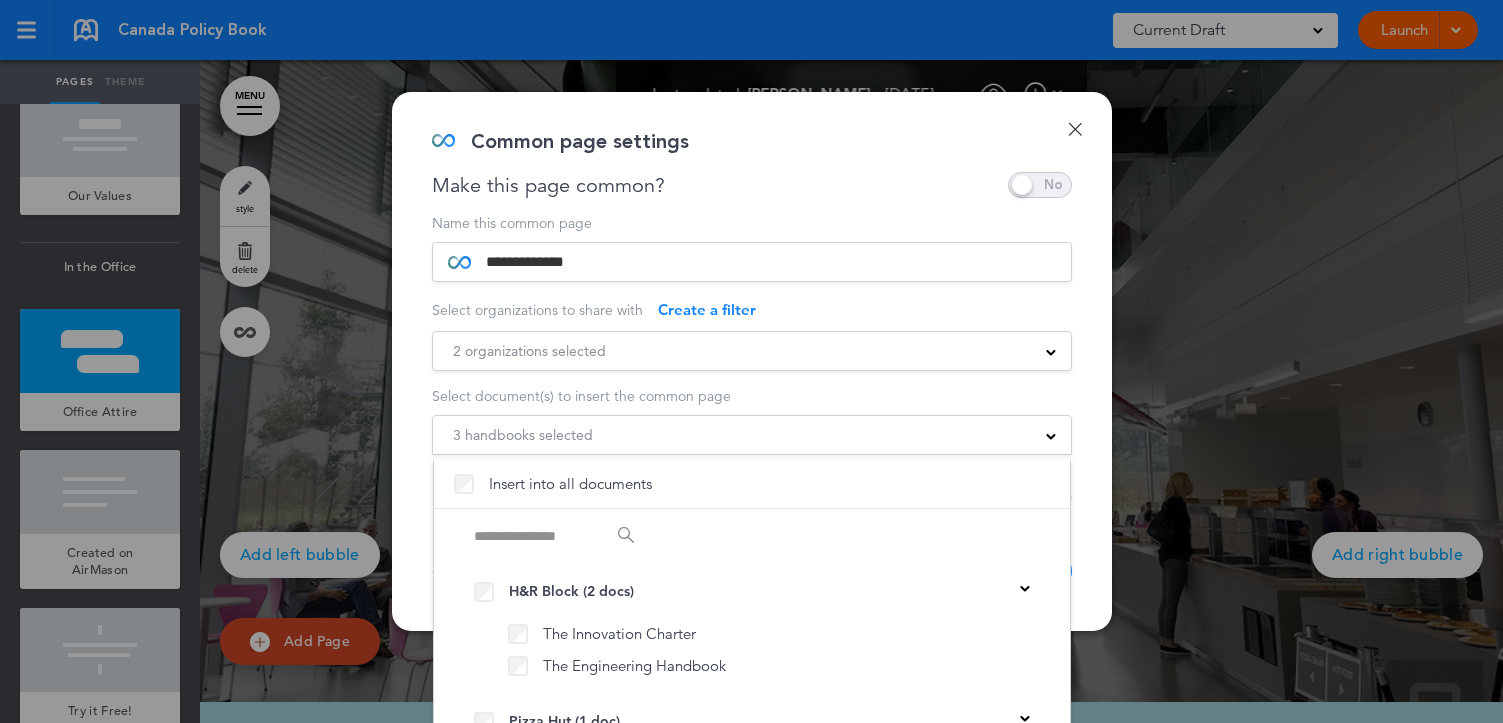 click on "3 handbooks selected" at bounding box center (752, 435) 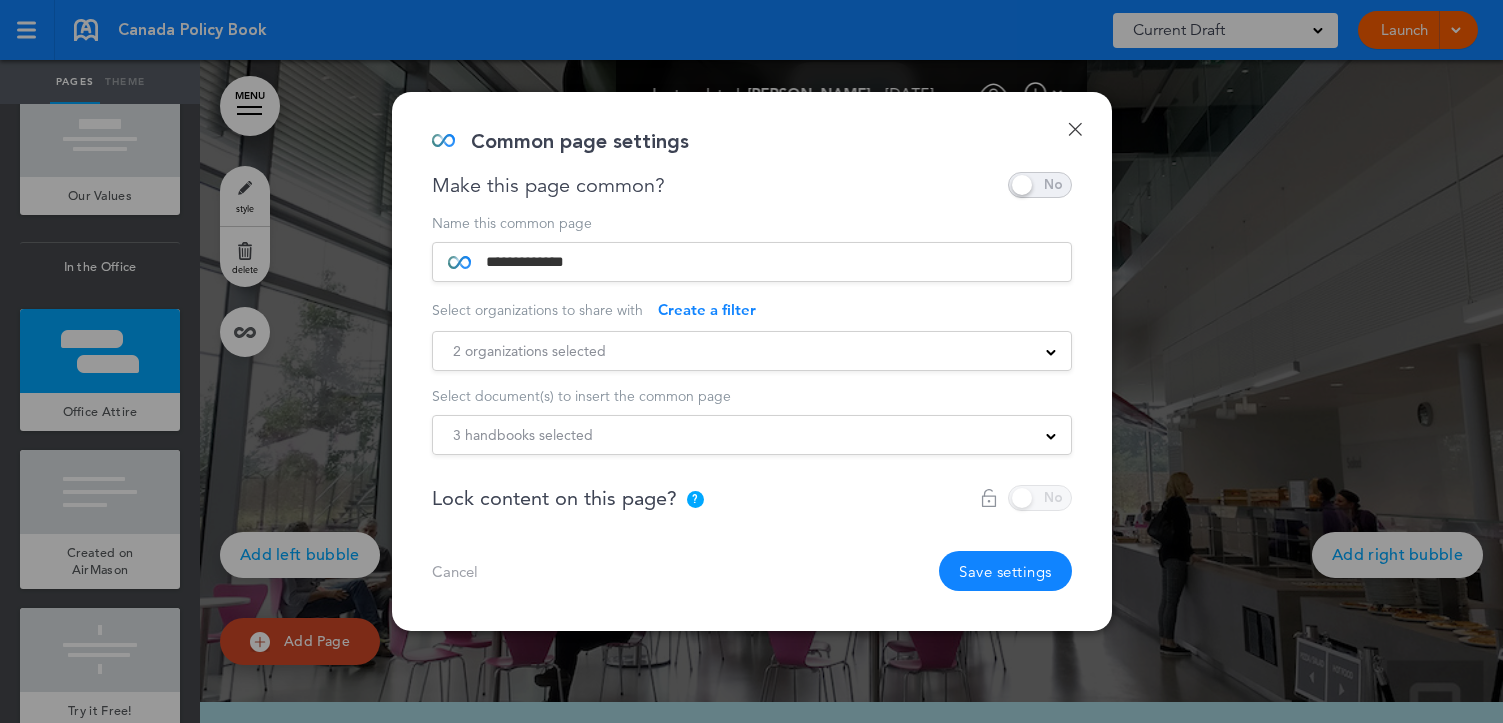 click on "3 handbooks selected" at bounding box center [752, 435] 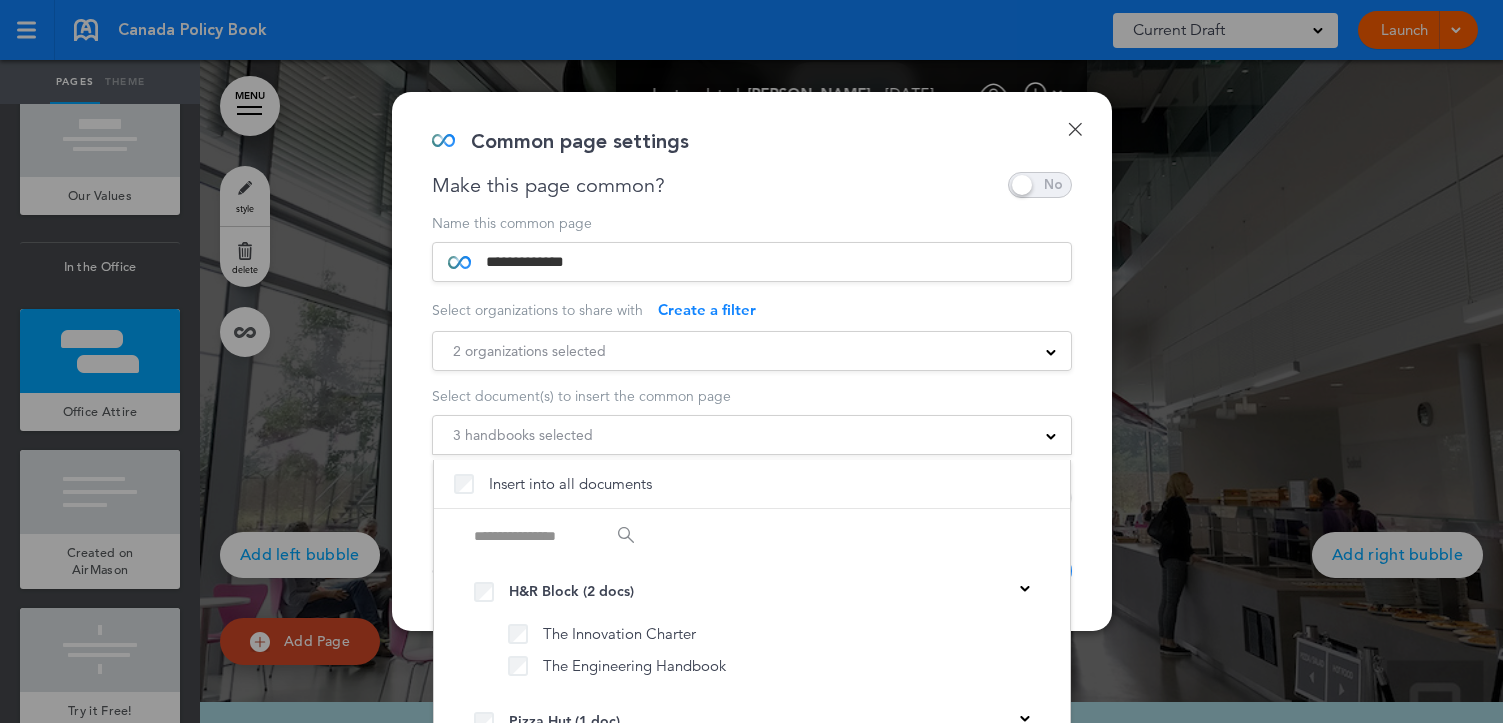click on "**********" at bounding box center (752, 361) 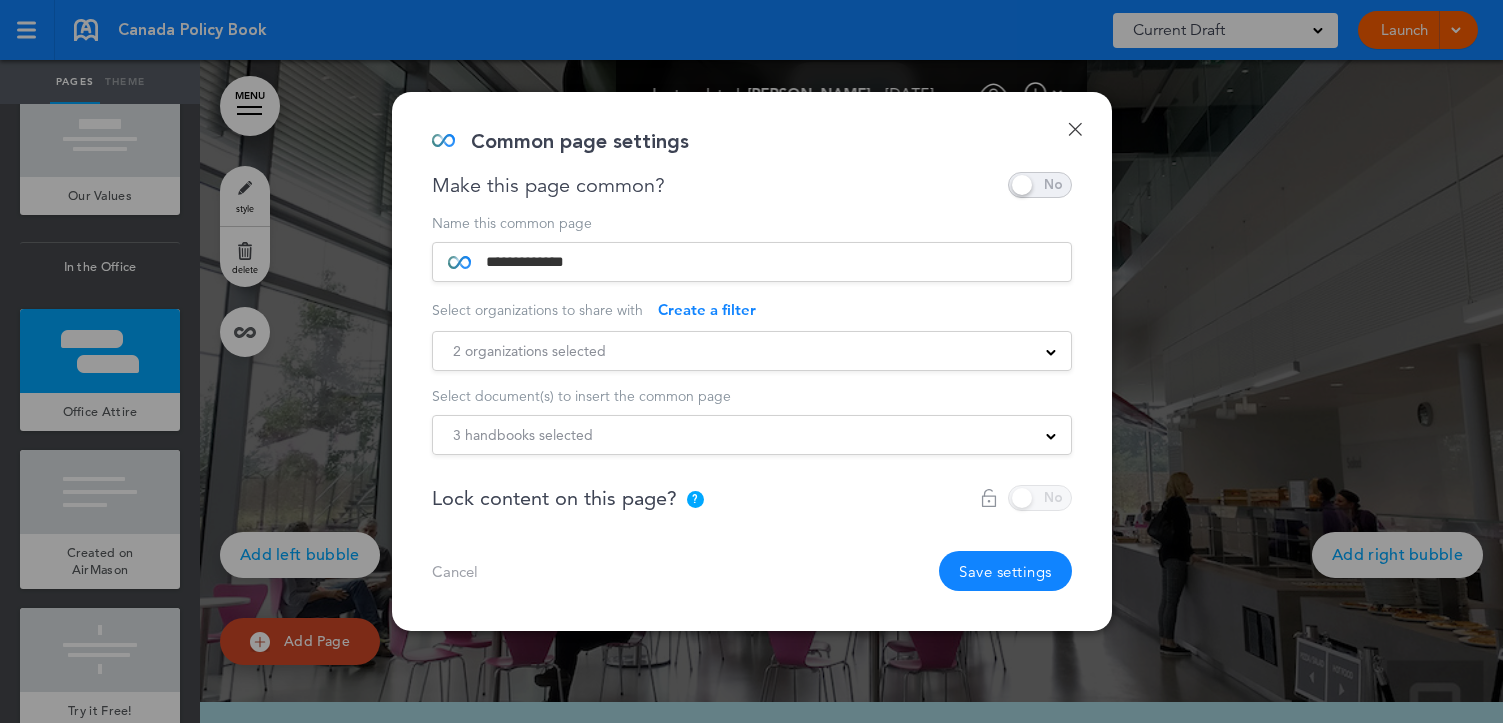 click at bounding box center (1026, 498) 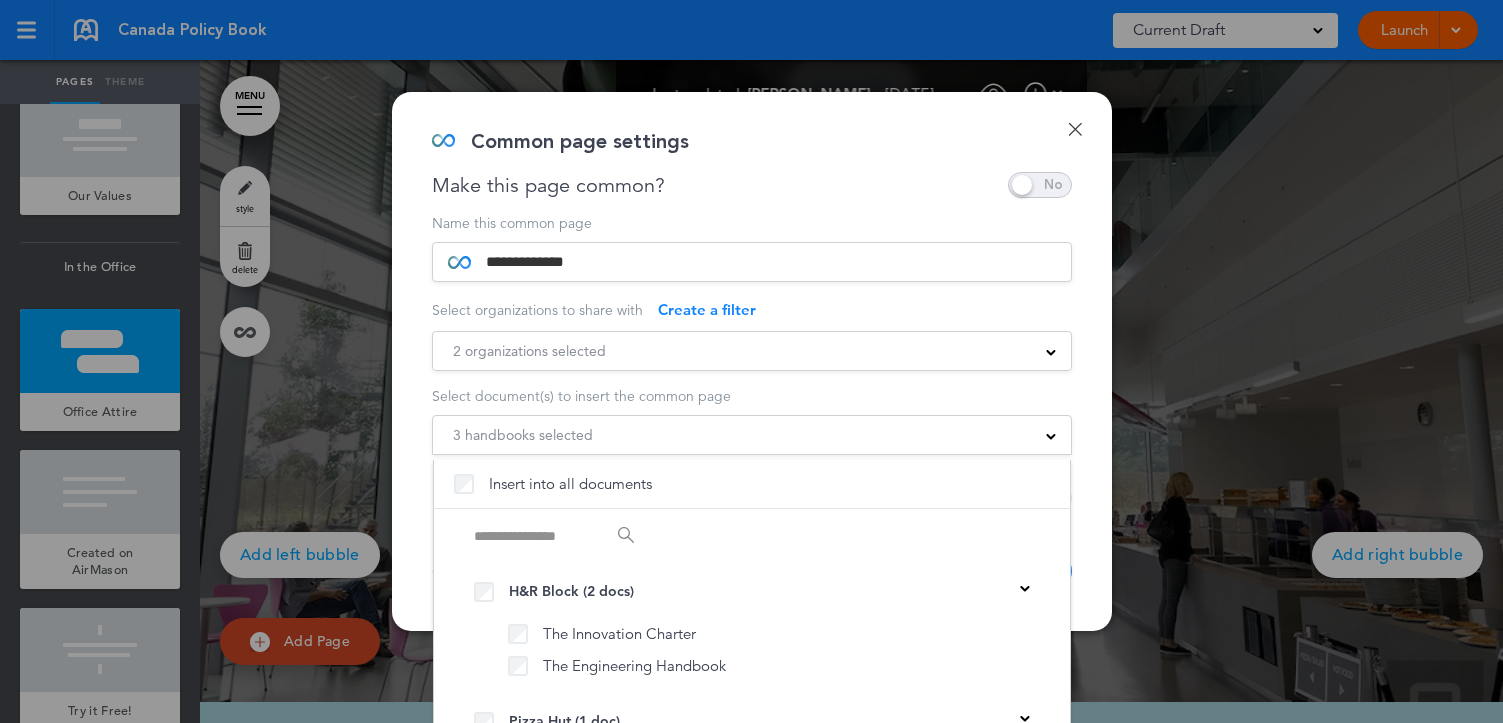 click on "**********" at bounding box center [752, 361] 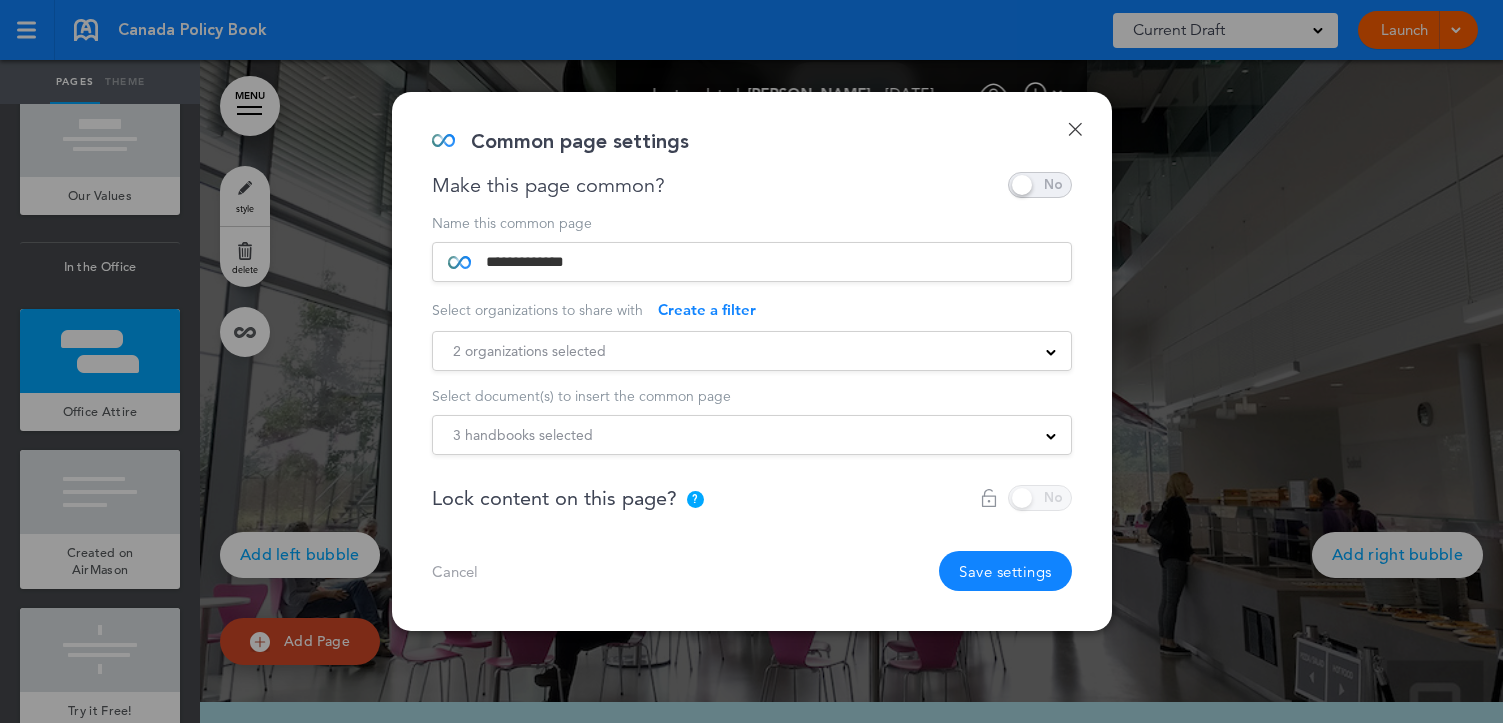 click at bounding box center (1026, 498) 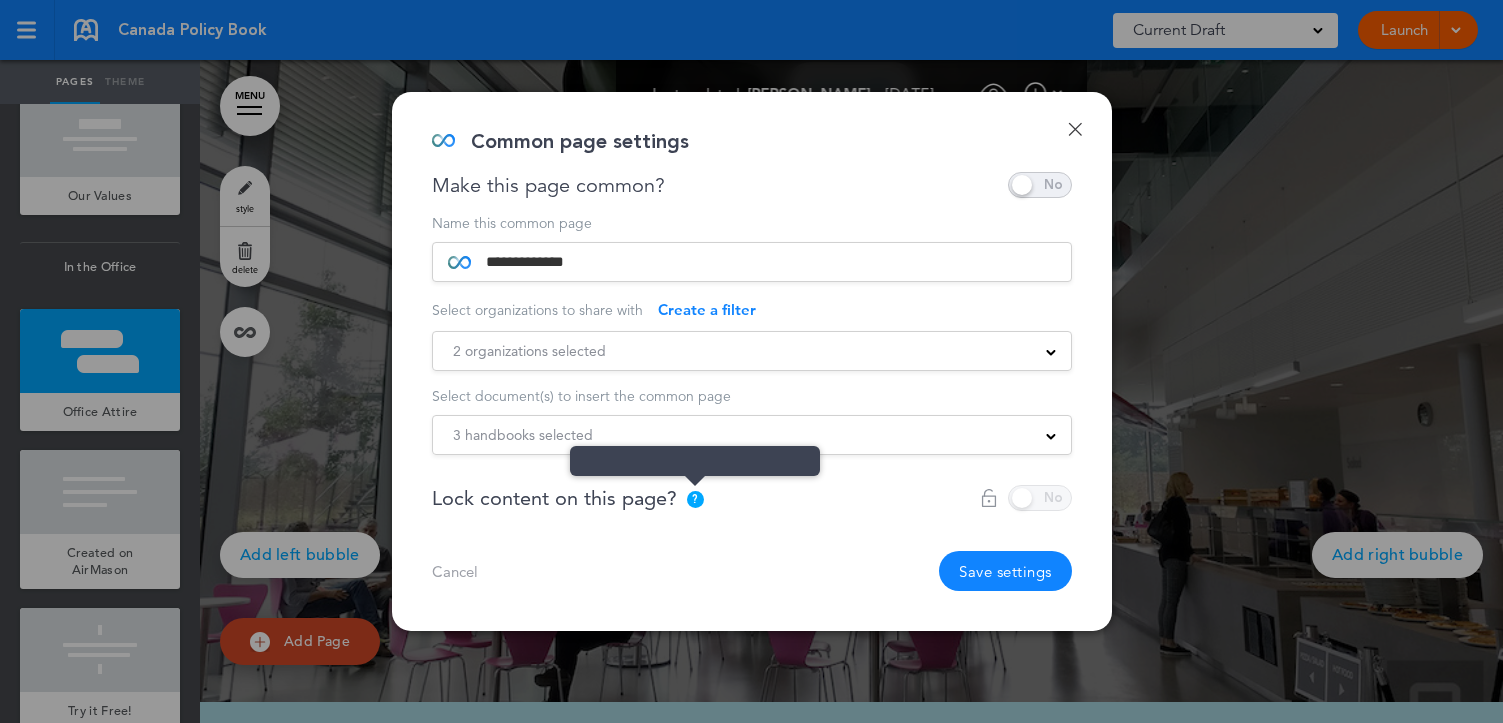 click on "?" at bounding box center (695, 499) 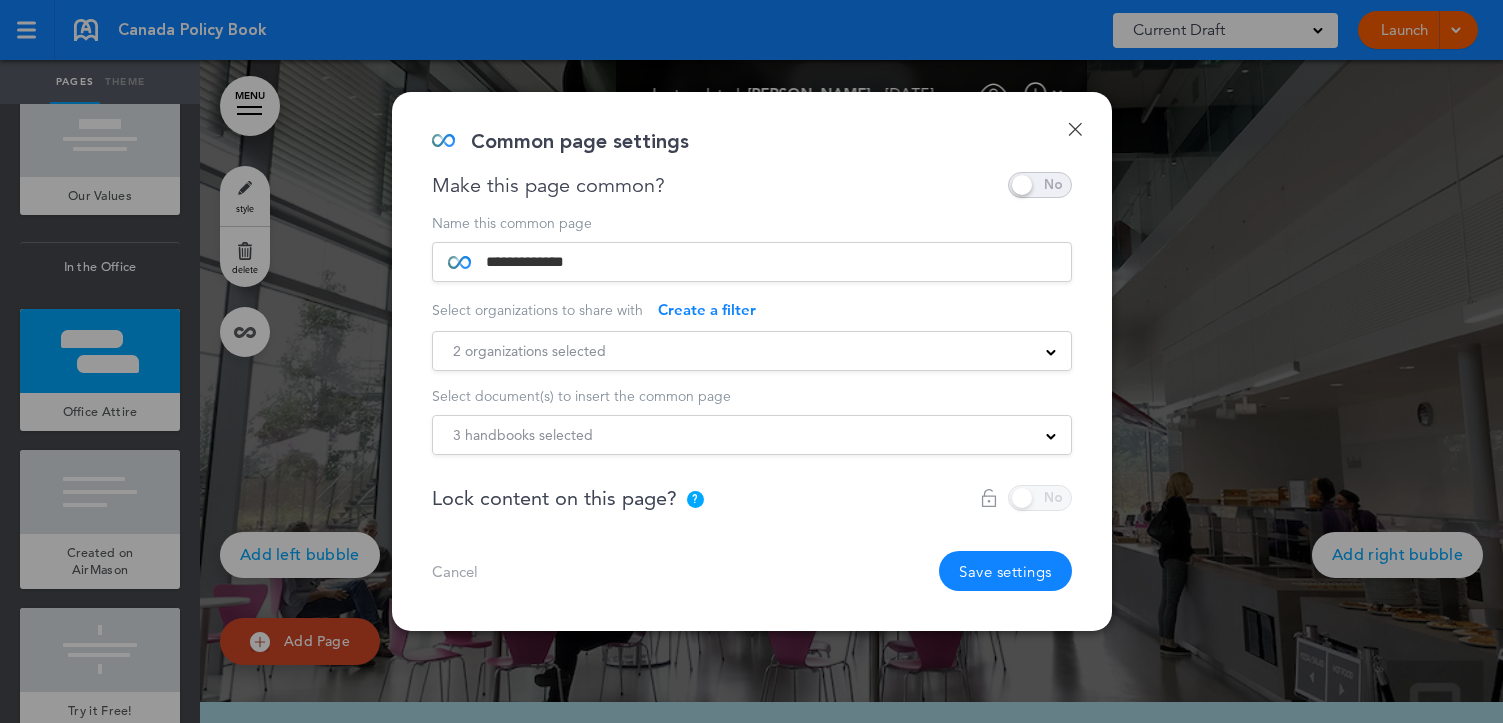 click on "Lock content on this page?
?" at bounding box center [752, 498] 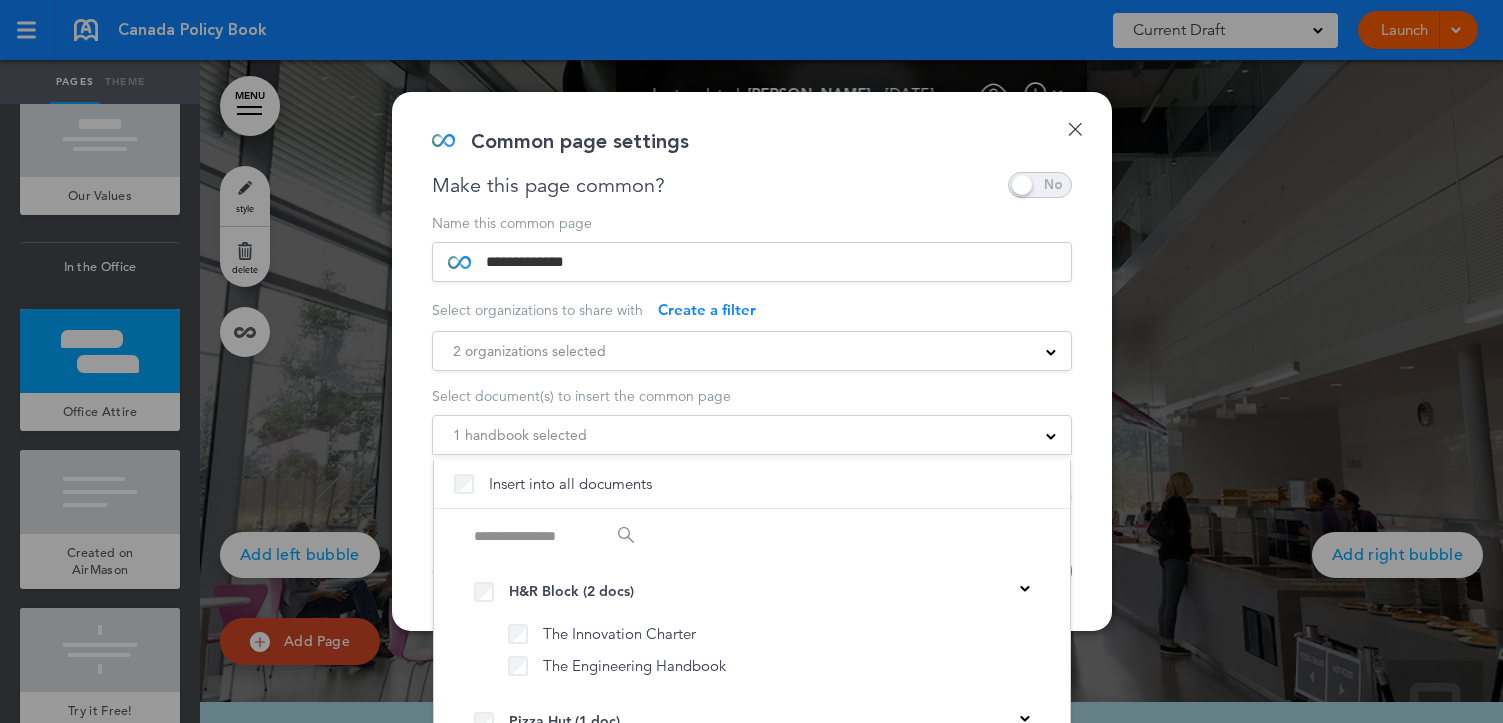 click on "**********" at bounding box center (752, 361) 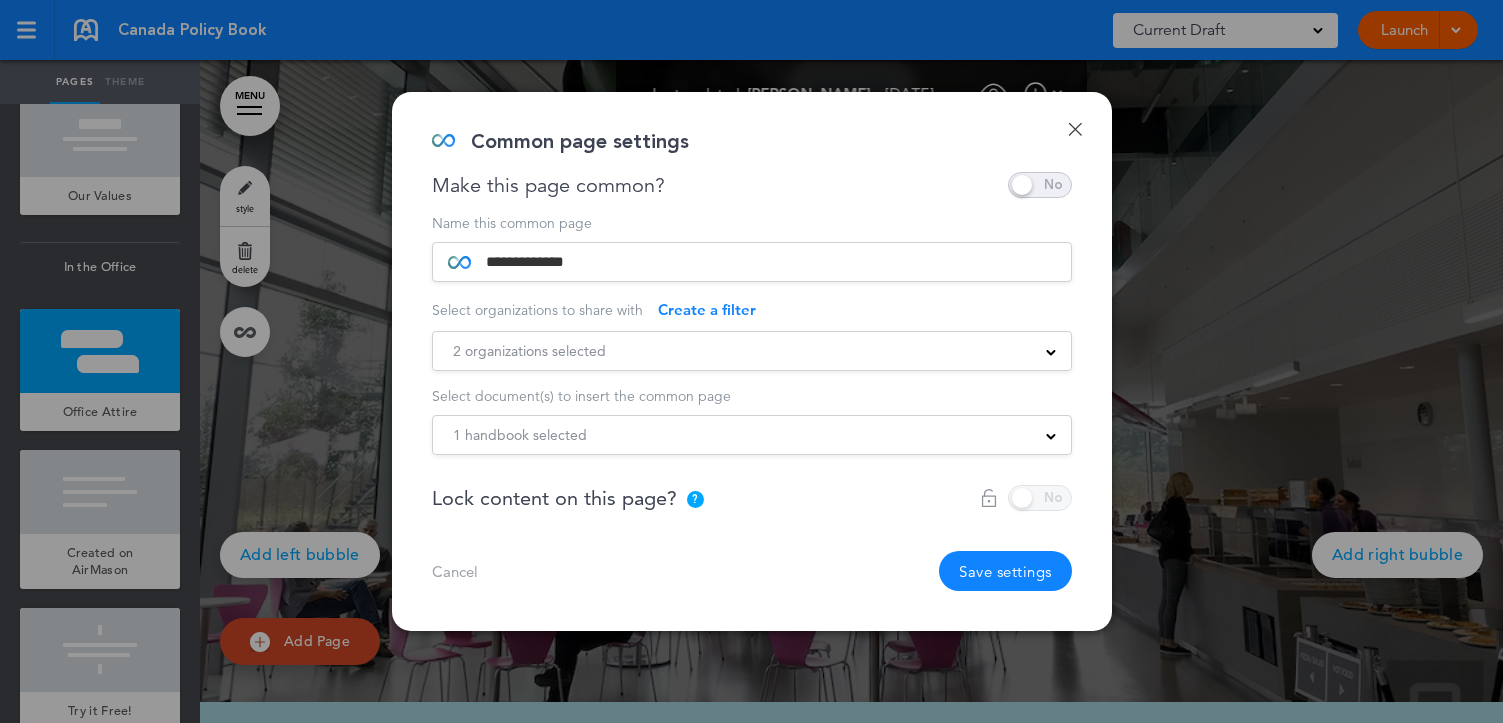 click on "Save settings" at bounding box center (1005, 571) 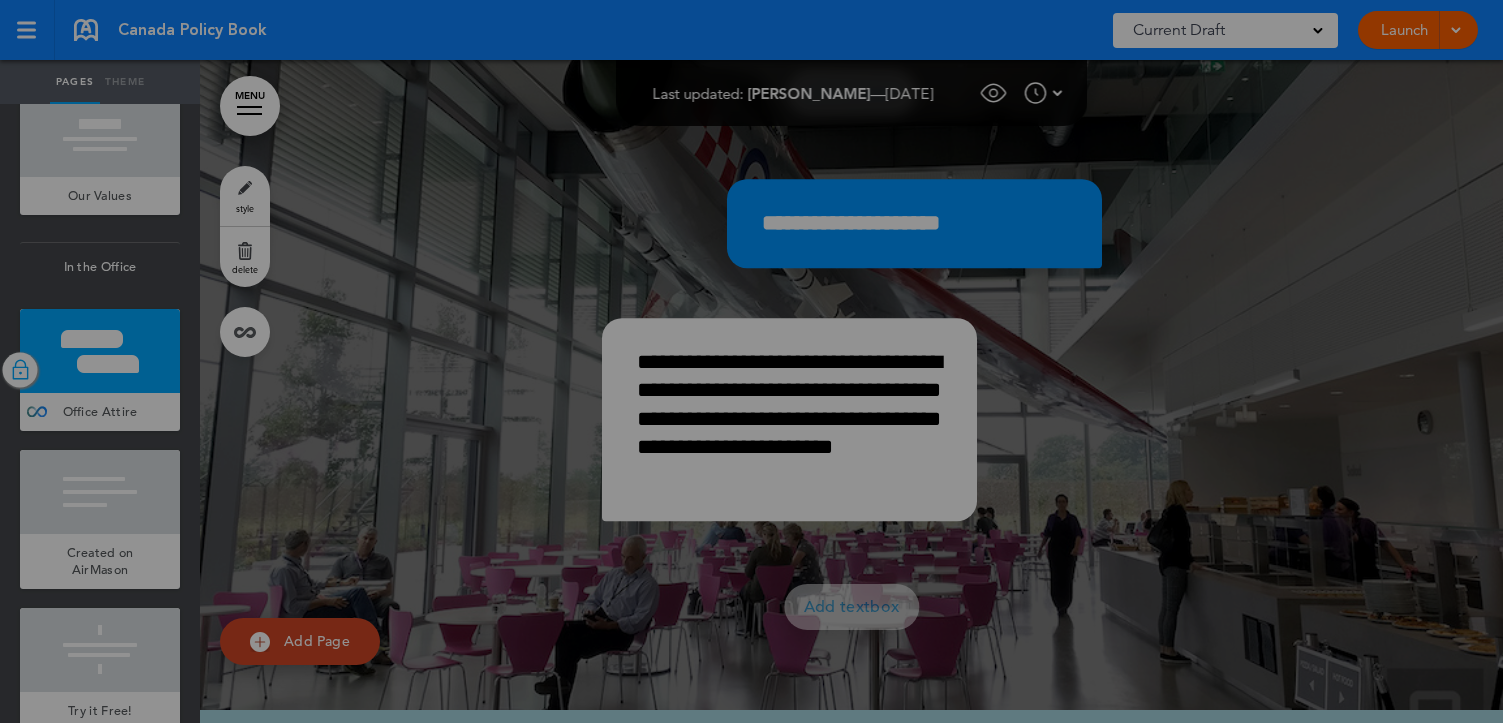 scroll, scrollTop: 6188, scrollLeft: 0, axis: vertical 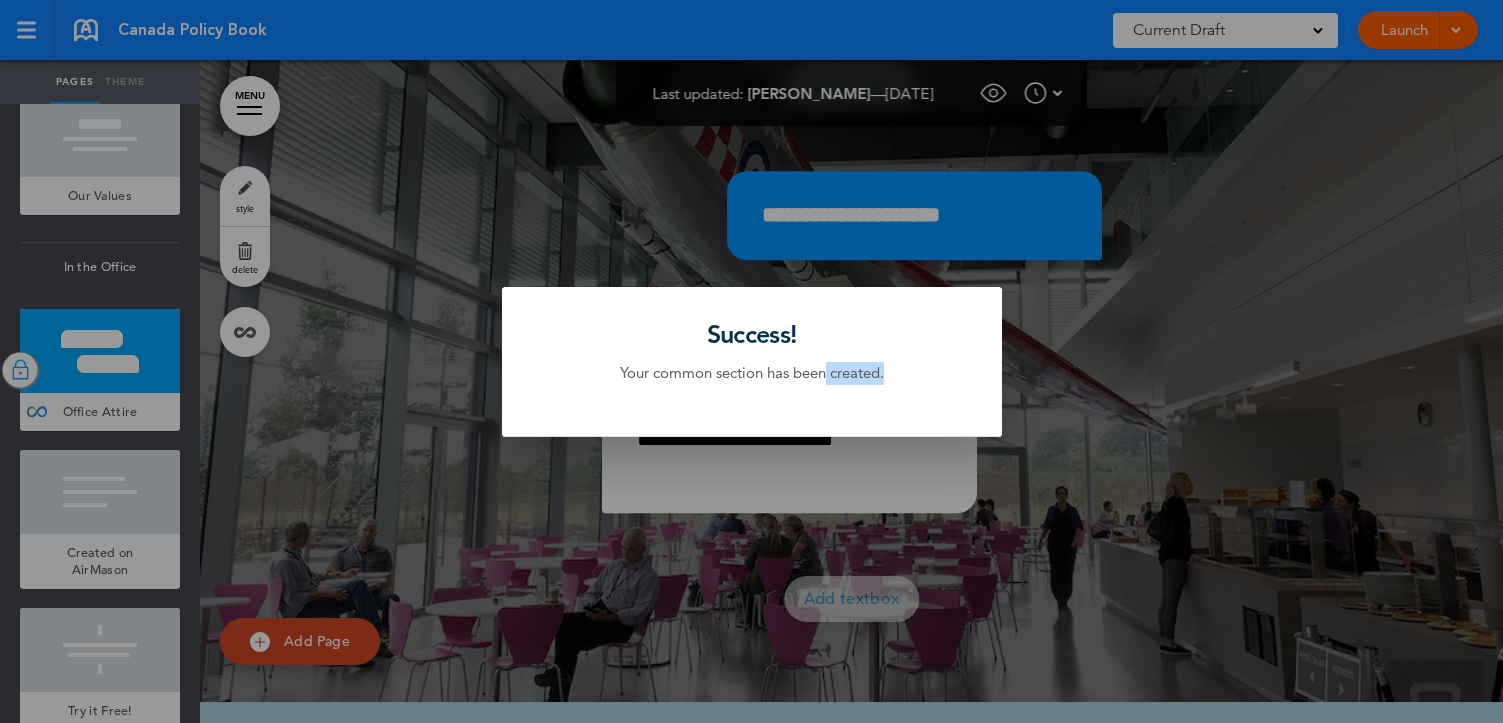 drag, startPoint x: 797, startPoint y: 375, endPoint x: 952, endPoint y: 401, distance: 157.16551 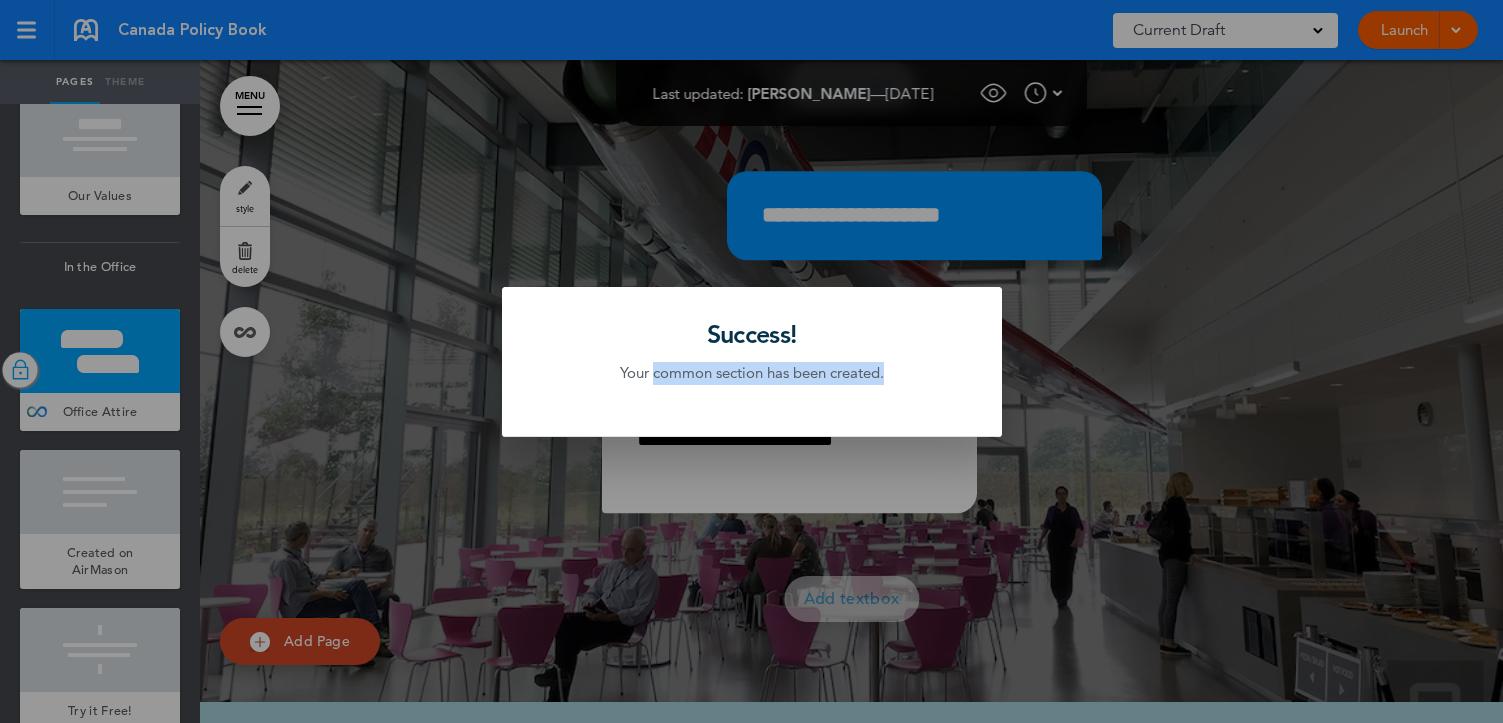 drag, startPoint x: 904, startPoint y: 367, endPoint x: 647, endPoint y: 373, distance: 257.07004 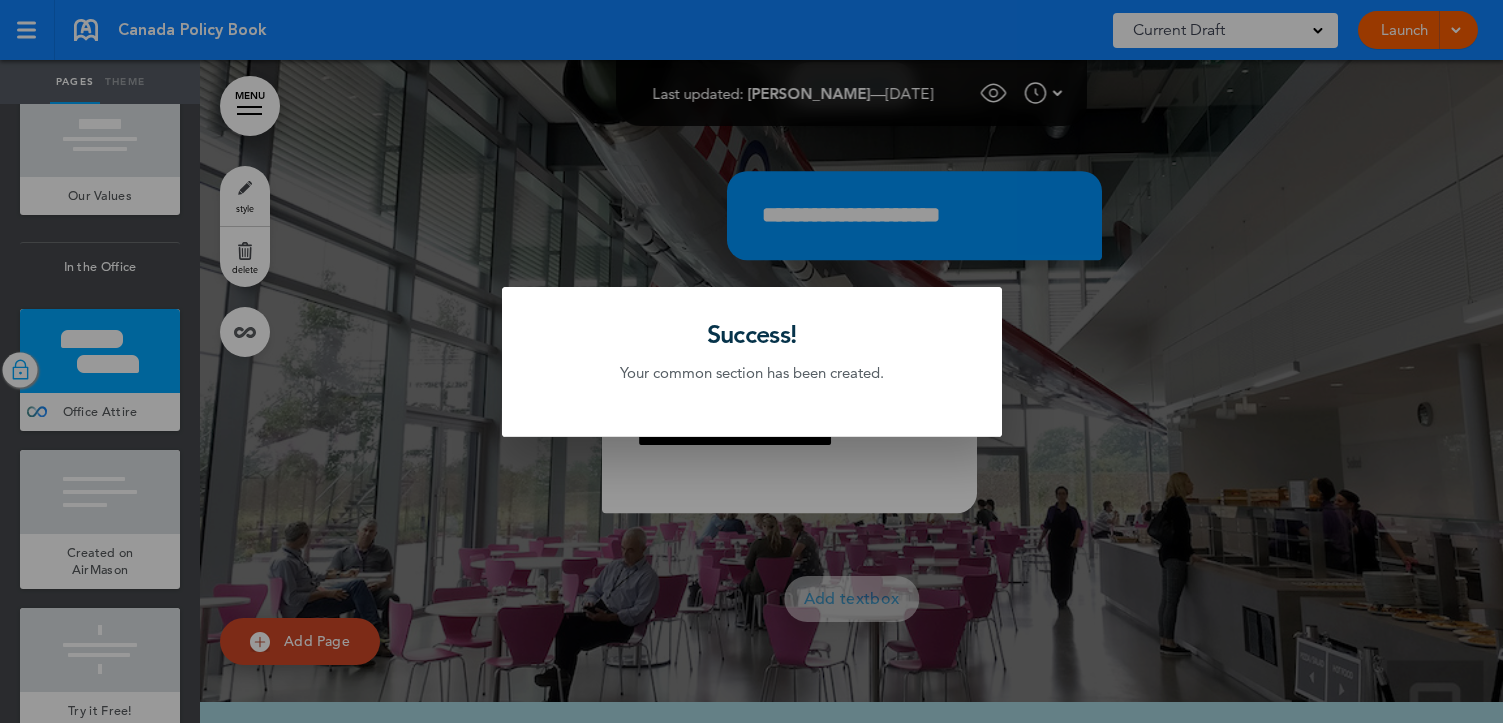 click at bounding box center (751, 361) 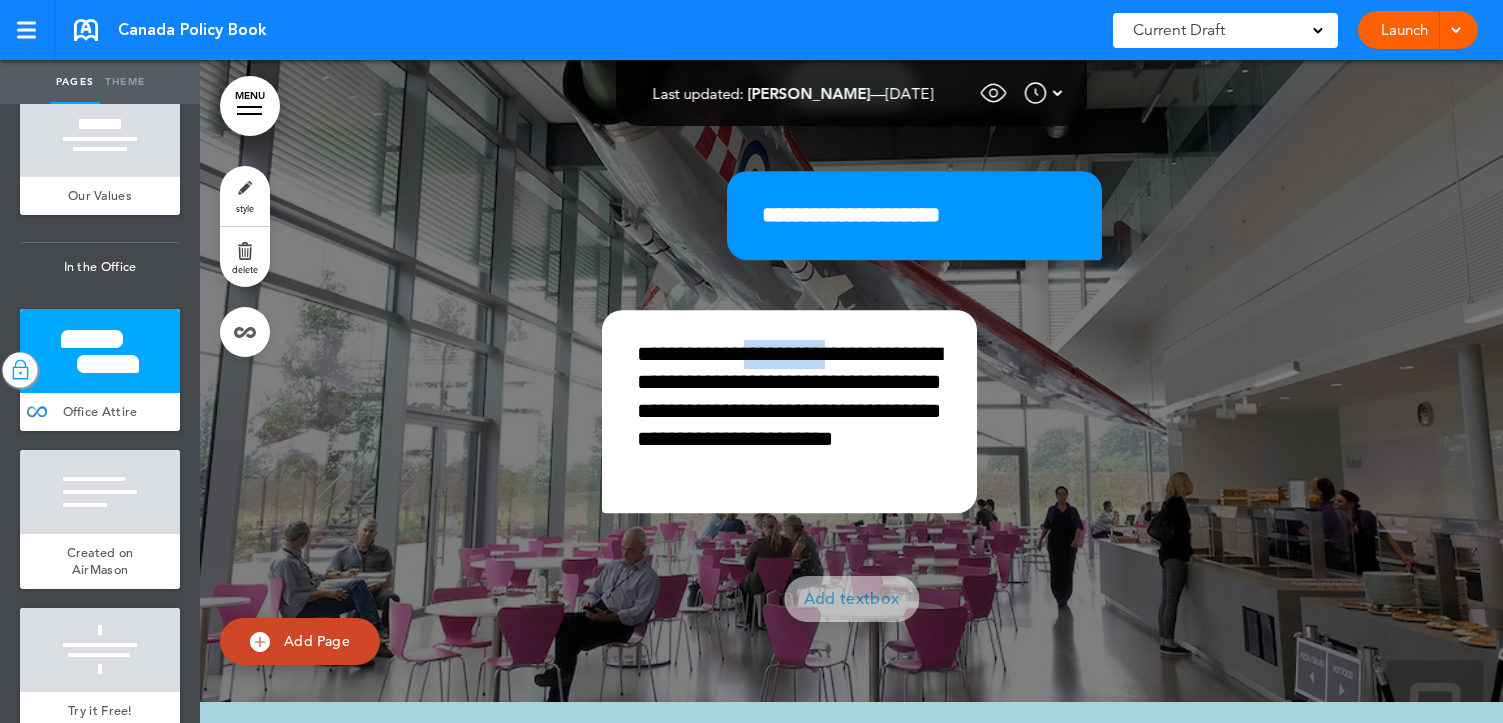 drag, startPoint x: 816, startPoint y: 443, endPoint x: 760, endPoint y: 443, distance: 56 